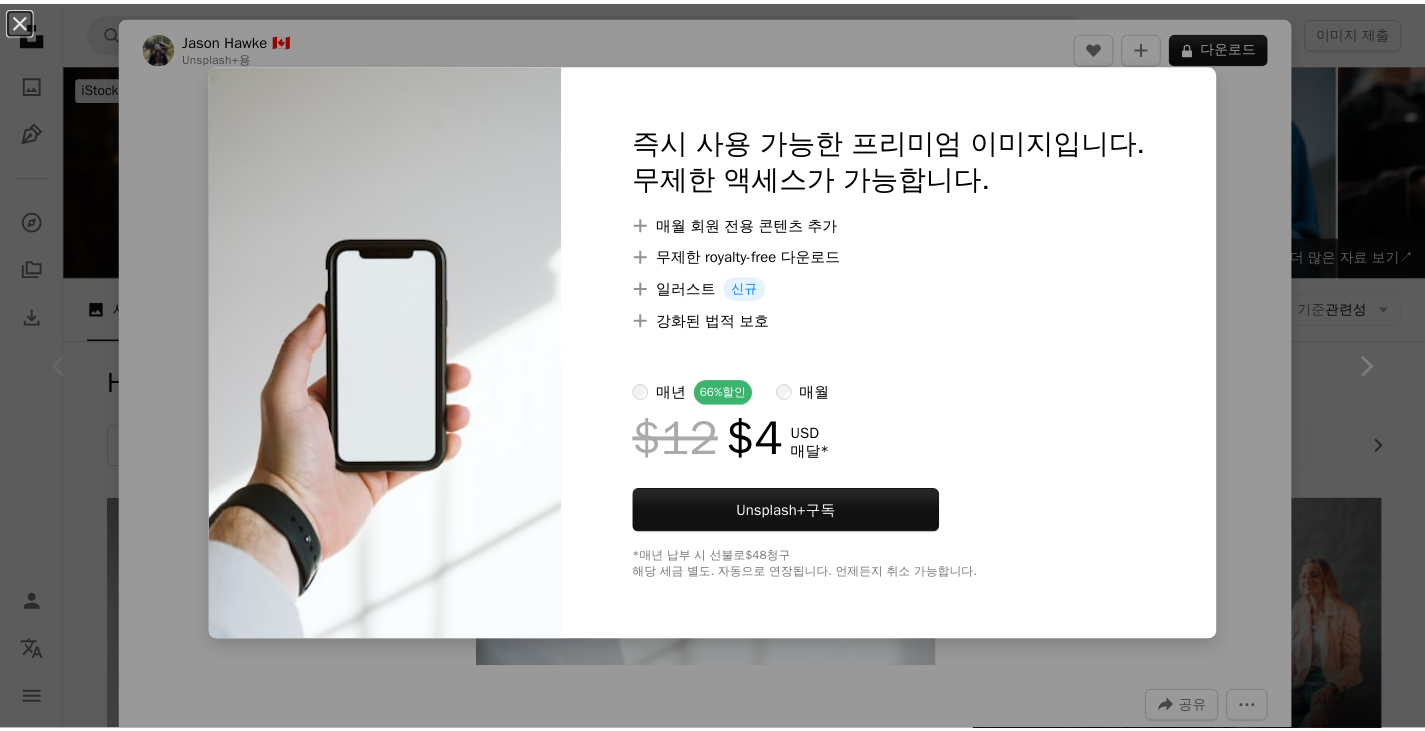 scroll, scrollTop: 200, scrollLeft: 0, axis: vertical 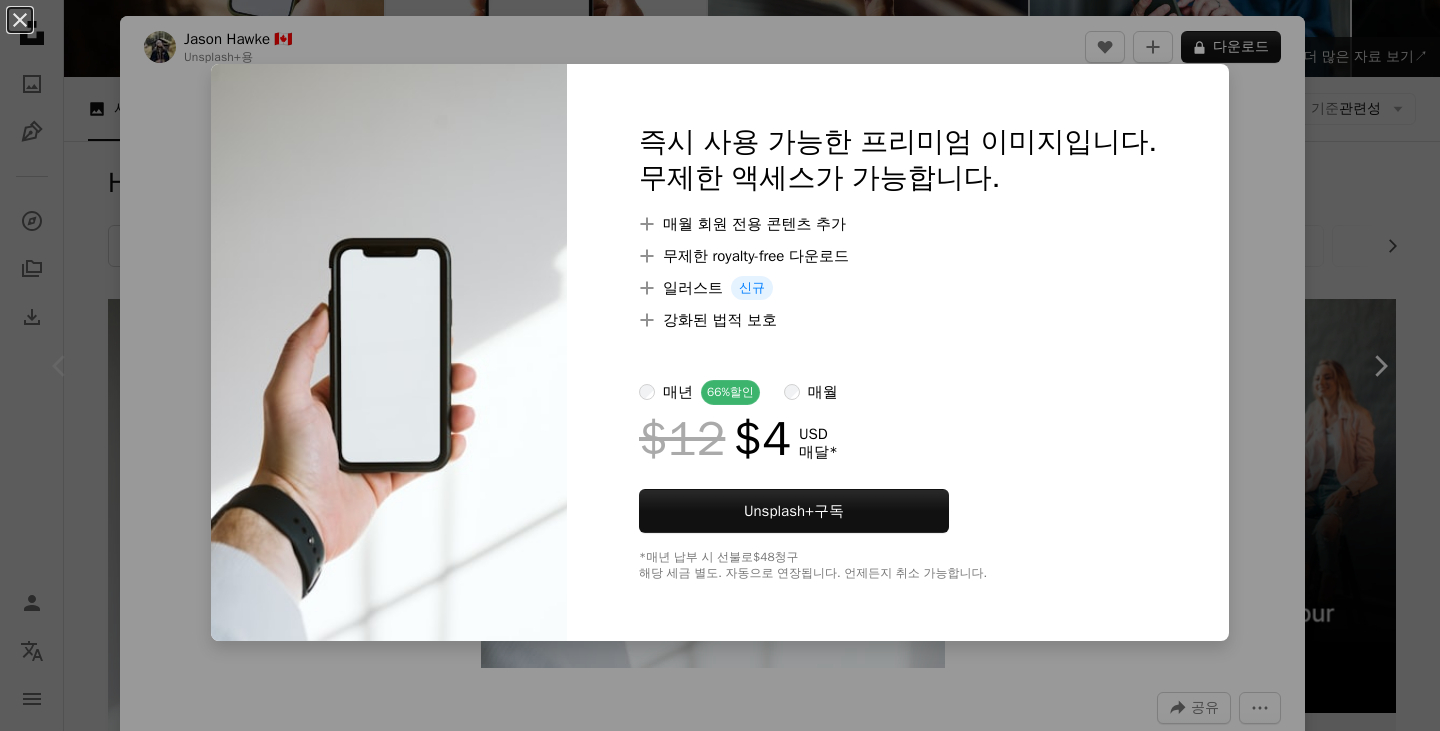 click on "매월" at bounding box center [811, 392] 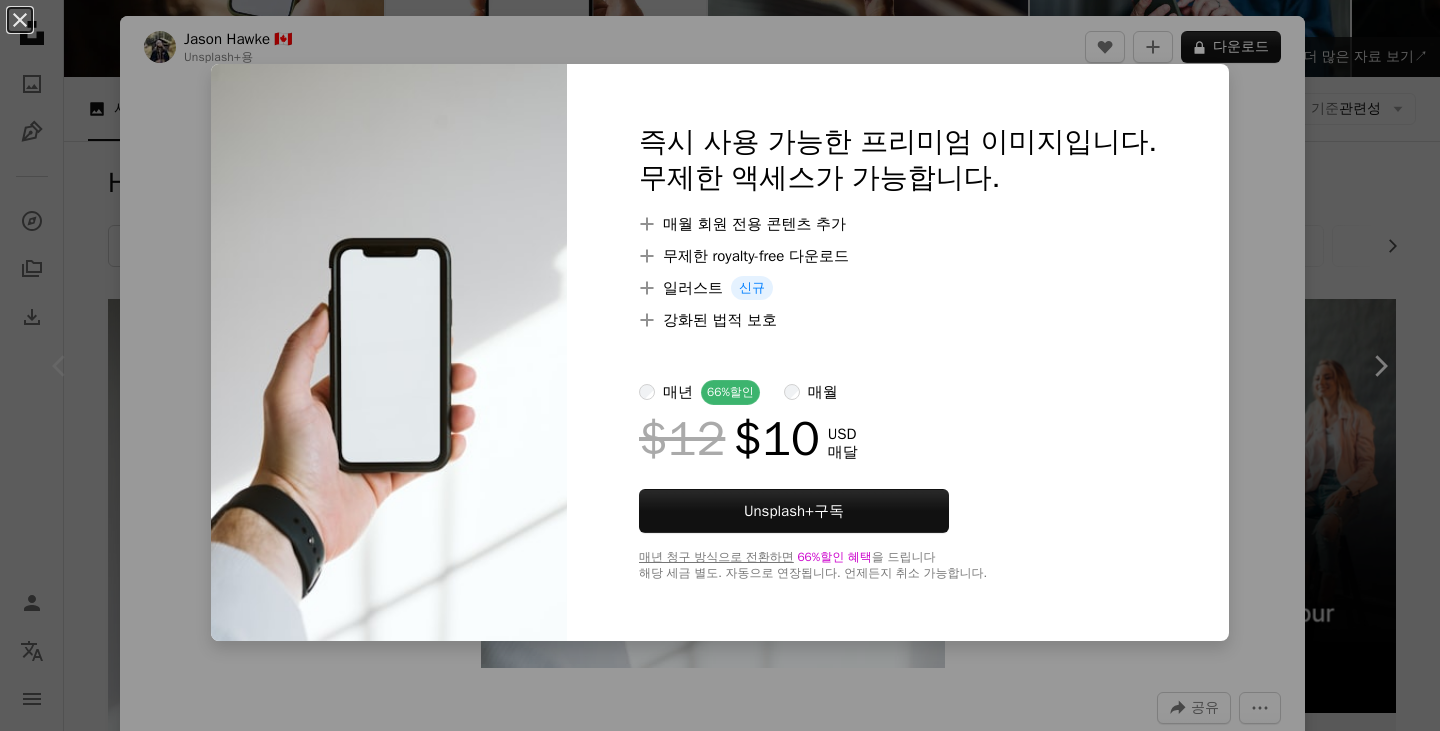 click on "An X shape 즉시 사용 가능한 프리미엄 이미지입니다. 무제한 액세스가 가능합니다. A plus sign 매월 회원 전용 콘텐츠 추가 A plus sign 무제한 royalty-free 다운로드 A plus sign 일러스트  신규 A plus sign 강화된 법적 보호 매년 66%  할인 매월 $12   $10 USD 매달 Unsplash+  구독 매년 청구 방식으로 전환하면   66%  할인 혜택 을 드립니다 해당 세금 별도. 자동으로 연장됩니다. 언제든지 취소 가능합니다." at bounding box center (720, 365) 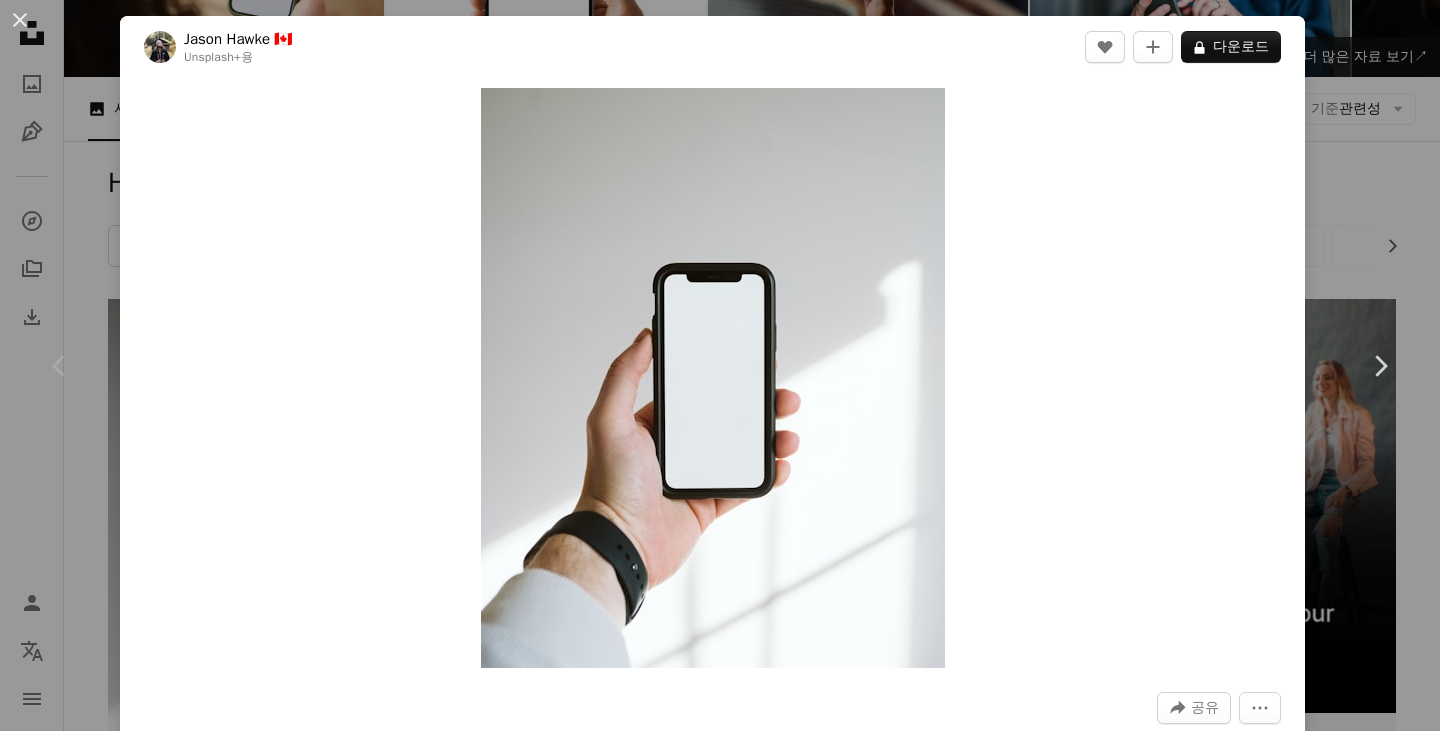 click on "[FIRST] [LAST] [COUNTRY] [DATE]" at bounding box center (720, 365) 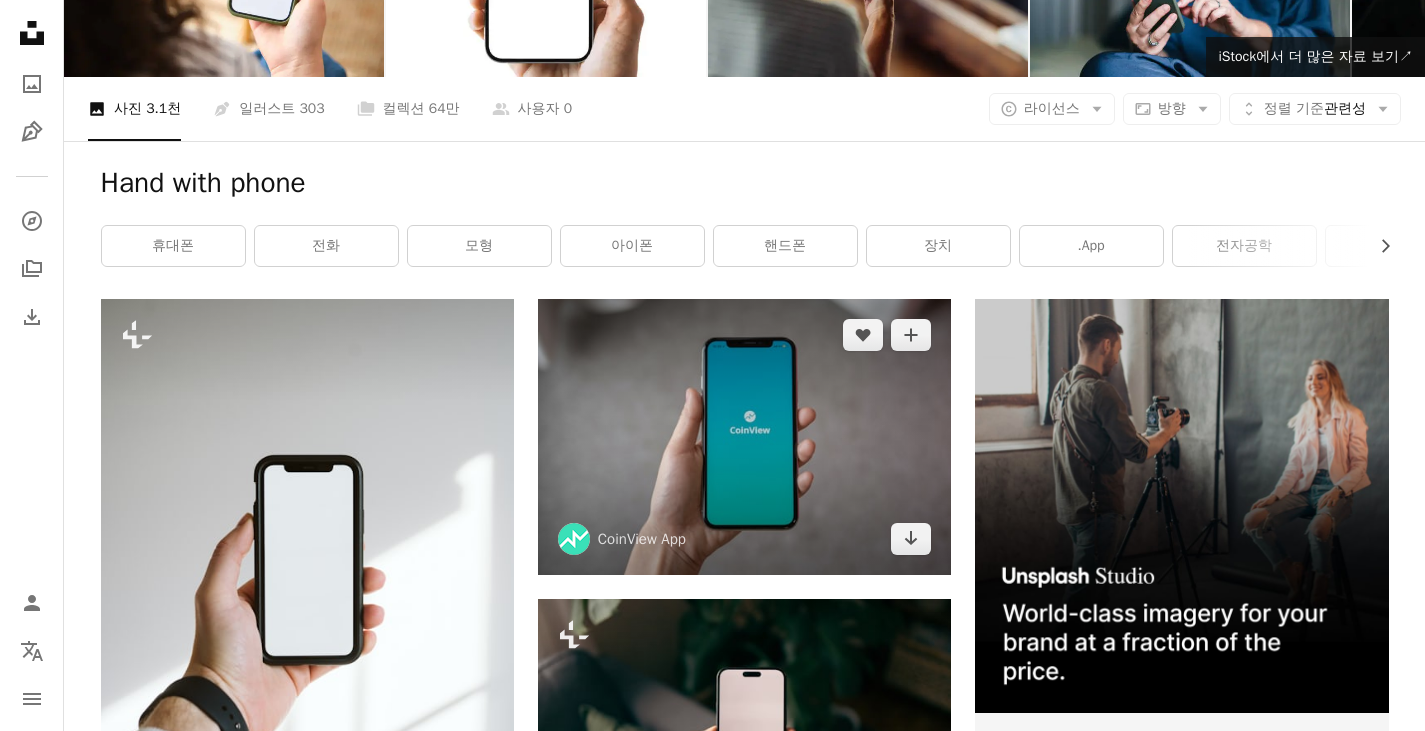 click at bounding box center [744, 436] 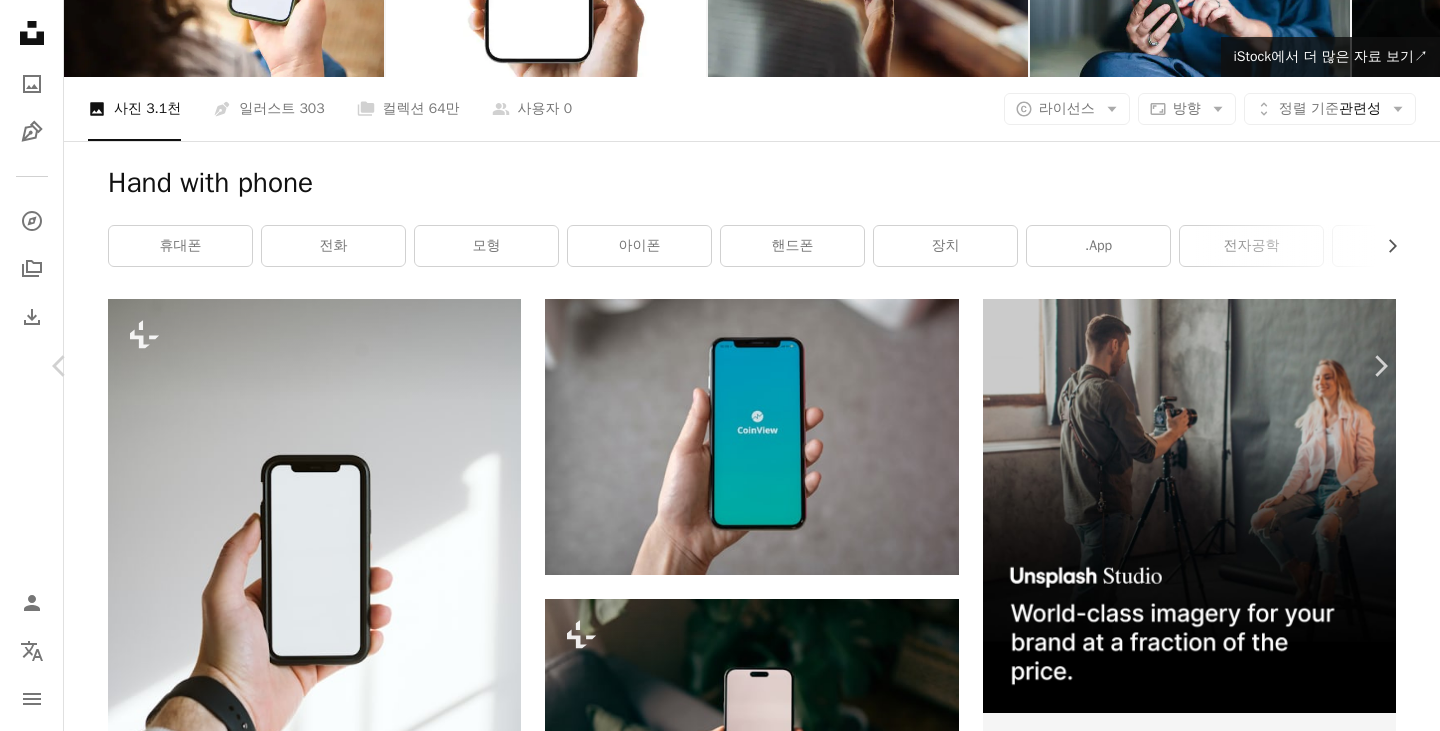 click on "무료 다운로드" at bounding box center [1190, 4327] 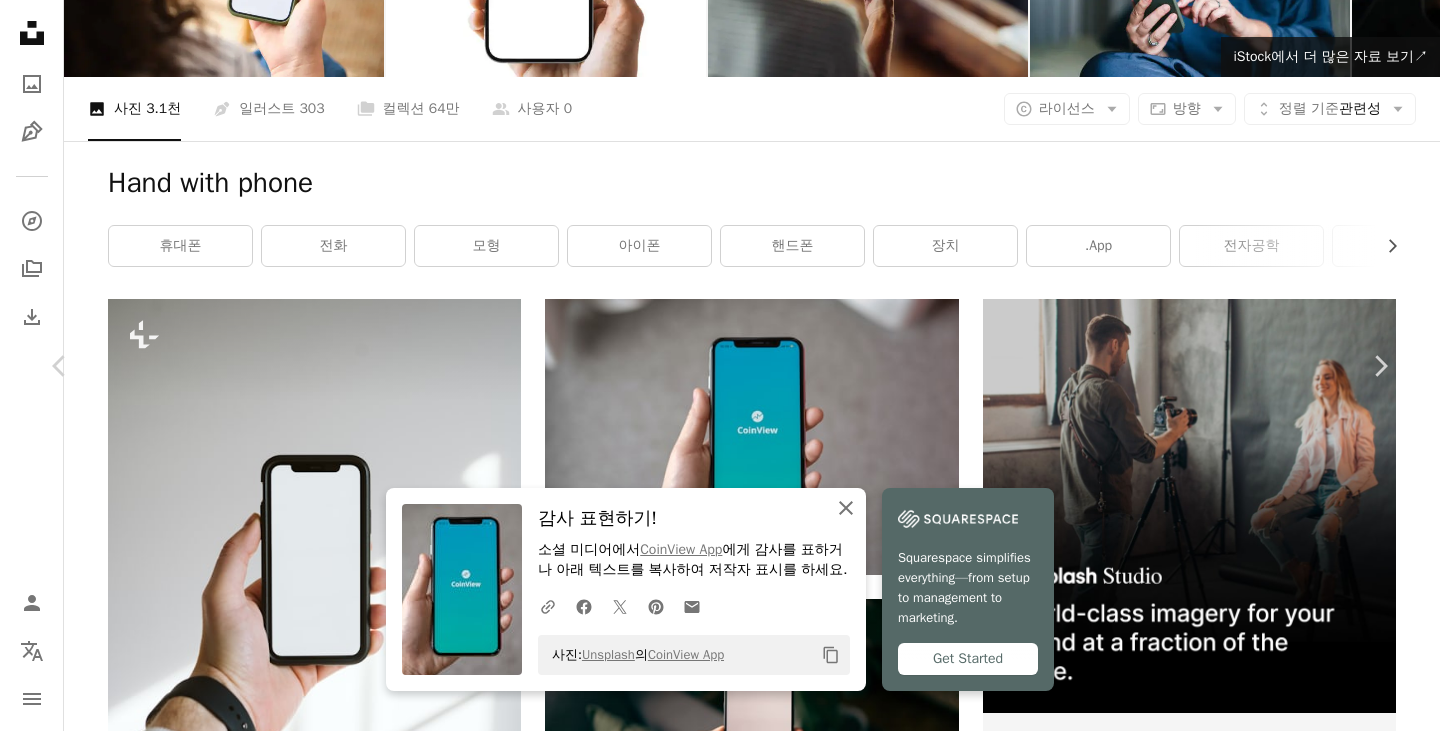 click on "An X shape" 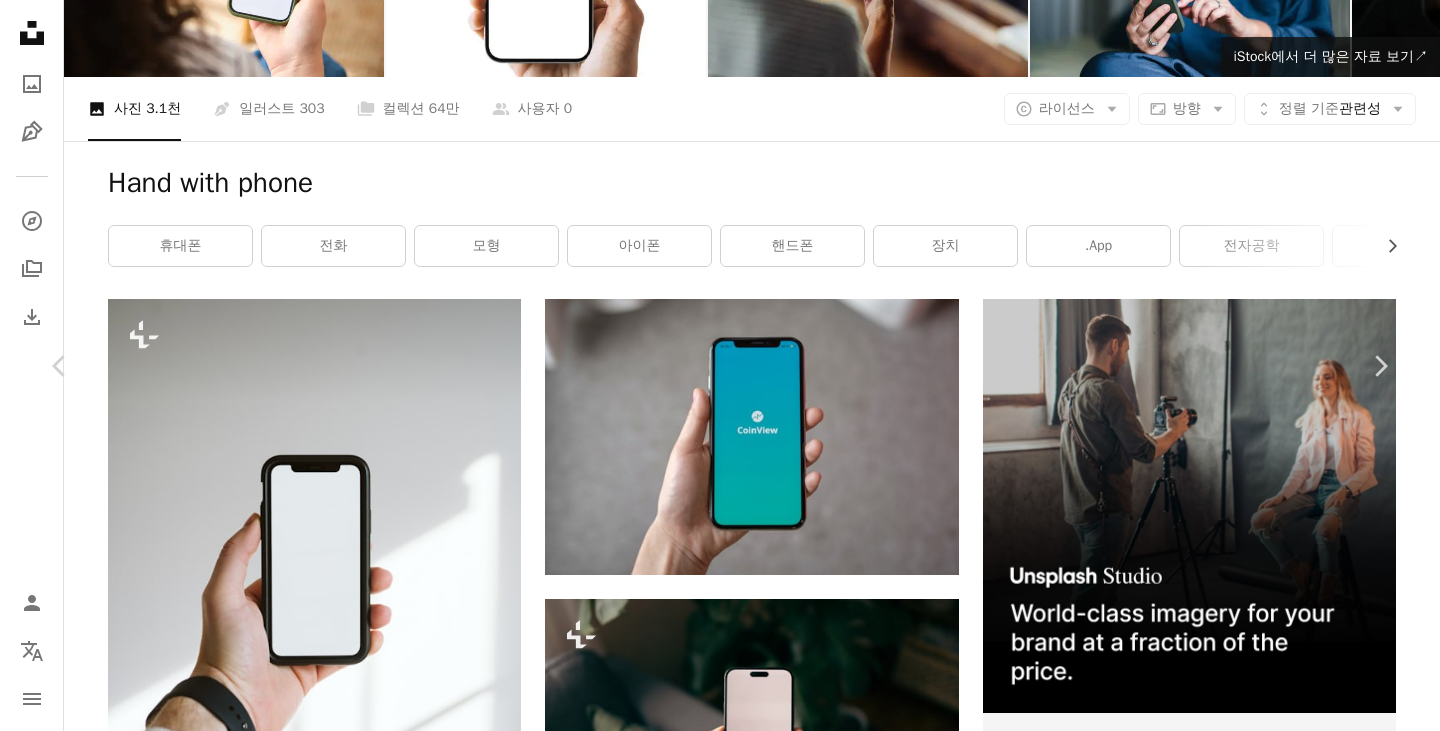 click on "Chevron down" 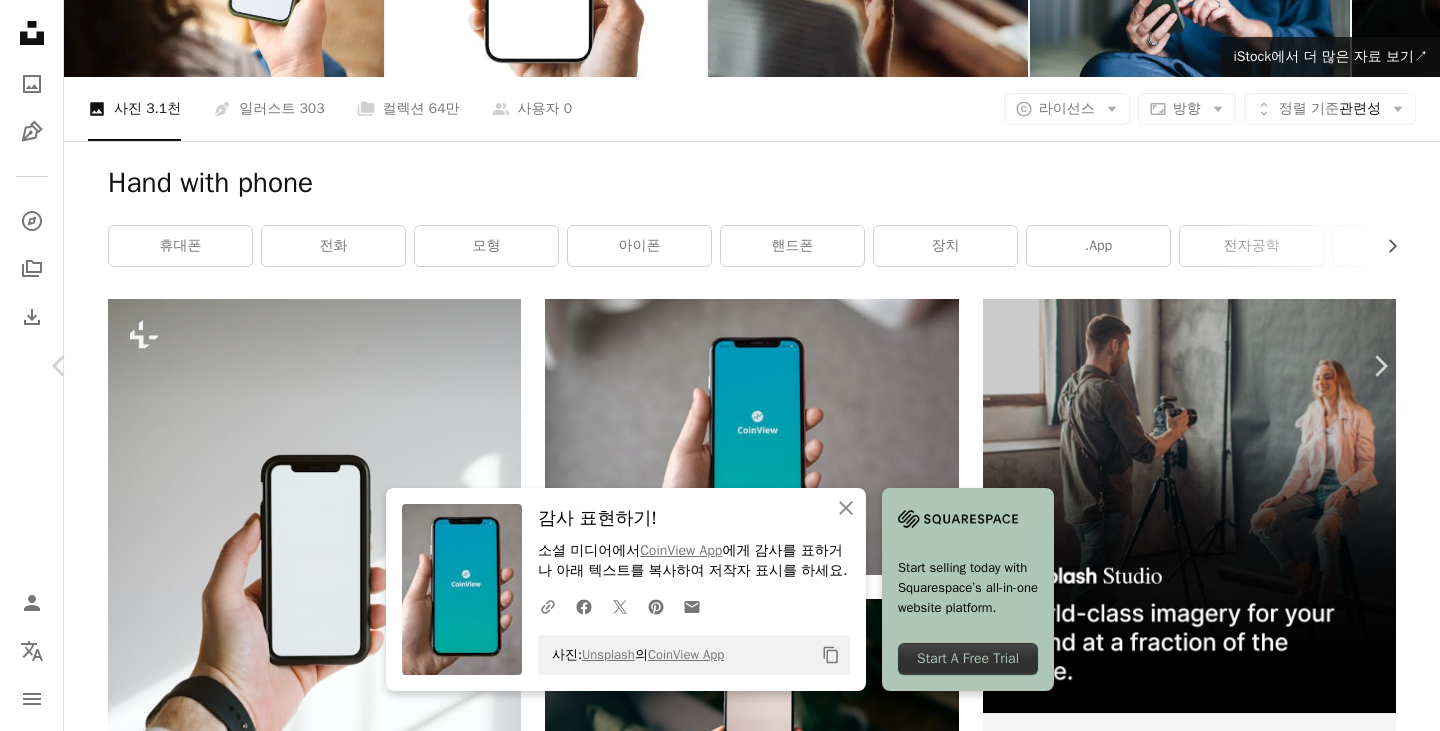 click on "CoinView App coinviewapp A heart A plus sign 무료 다운로드 Chevron down" at bounding box center [712, 4327] 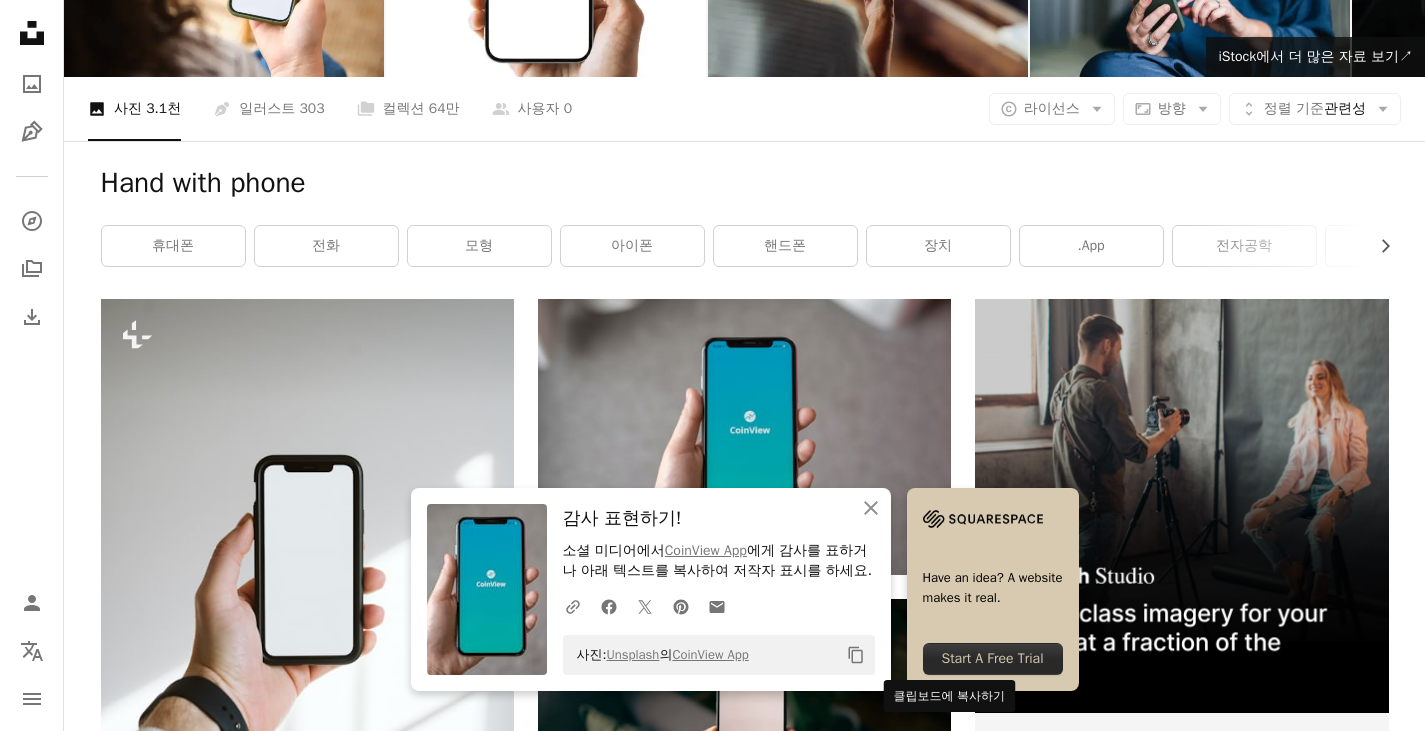 click 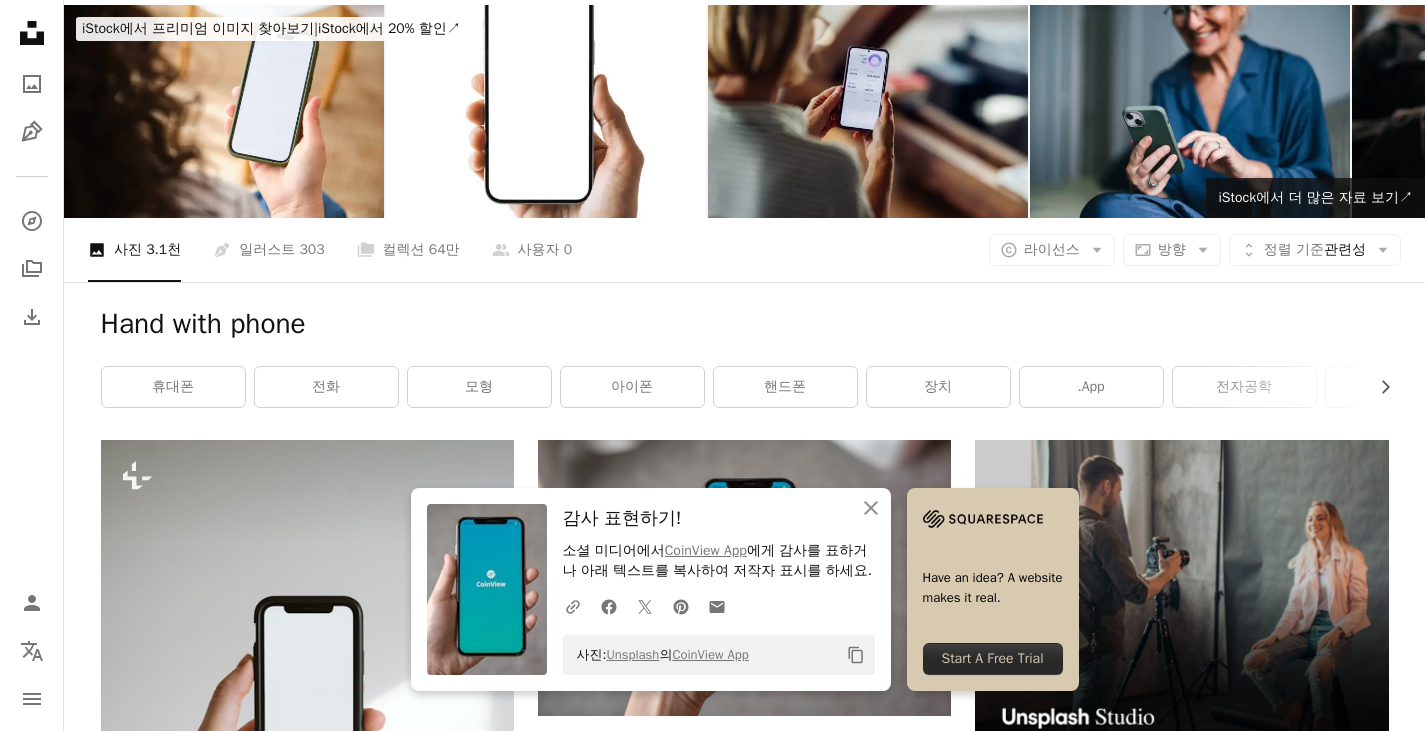 scroll, scrollTop: 0, scrollLeft: 0, axis: both 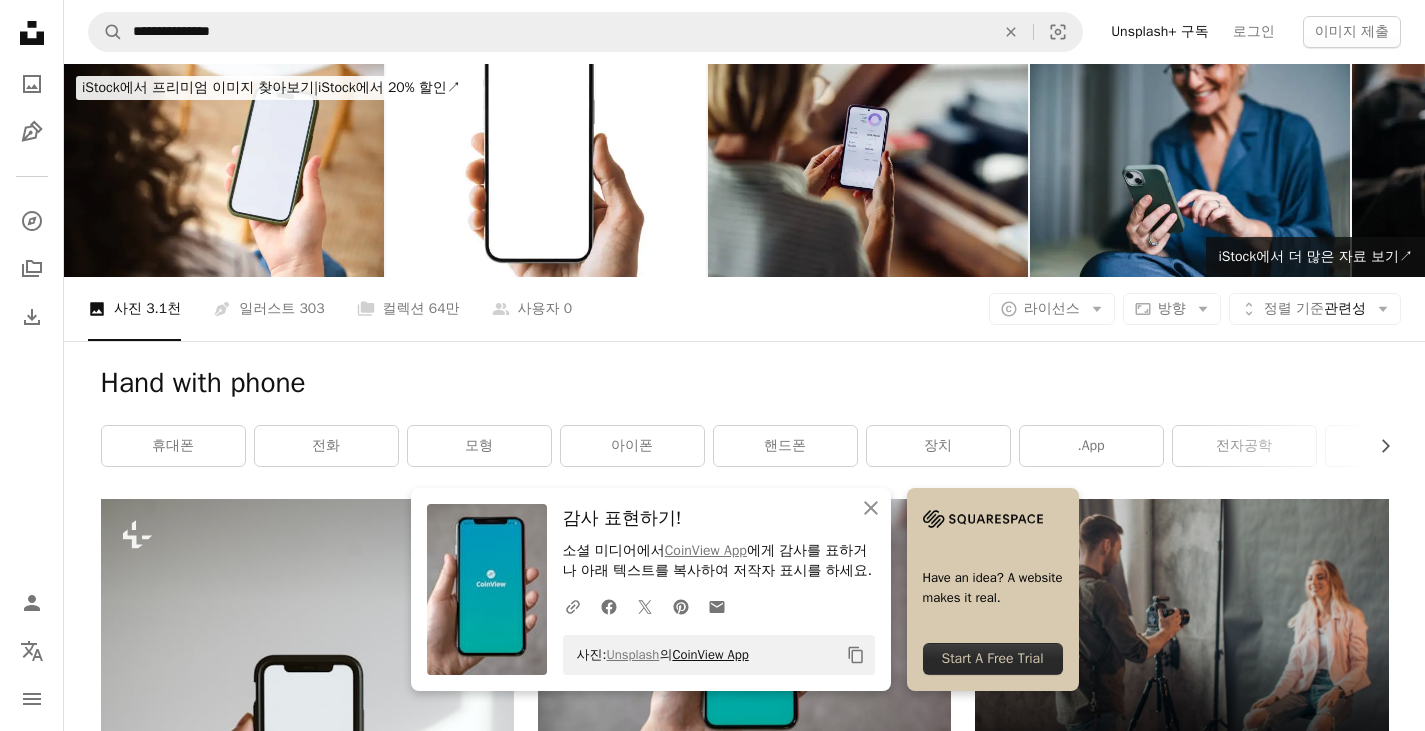 click on "CoinView App" at bounding box center (710, 654) 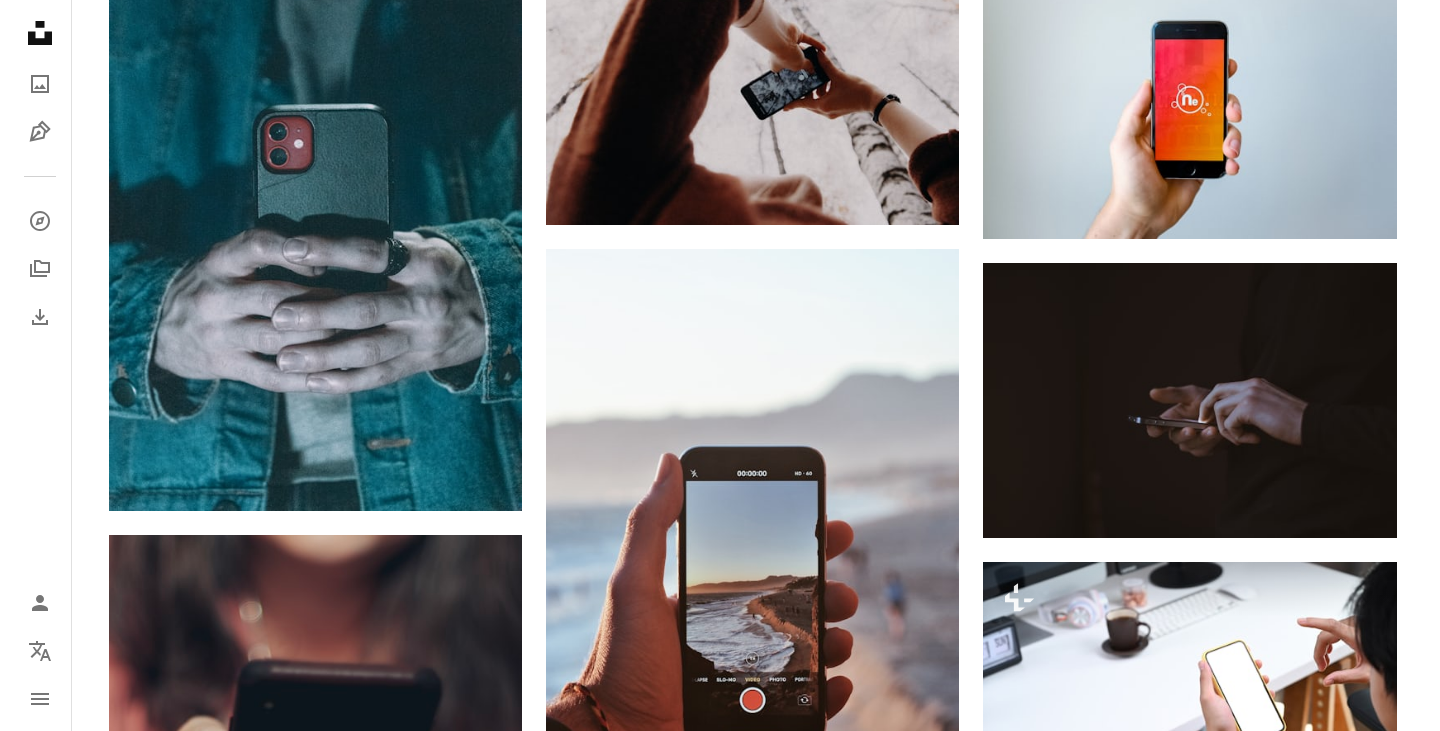 scroll, scrollTop: 2600, scrollLeft: 0, axis: vertical 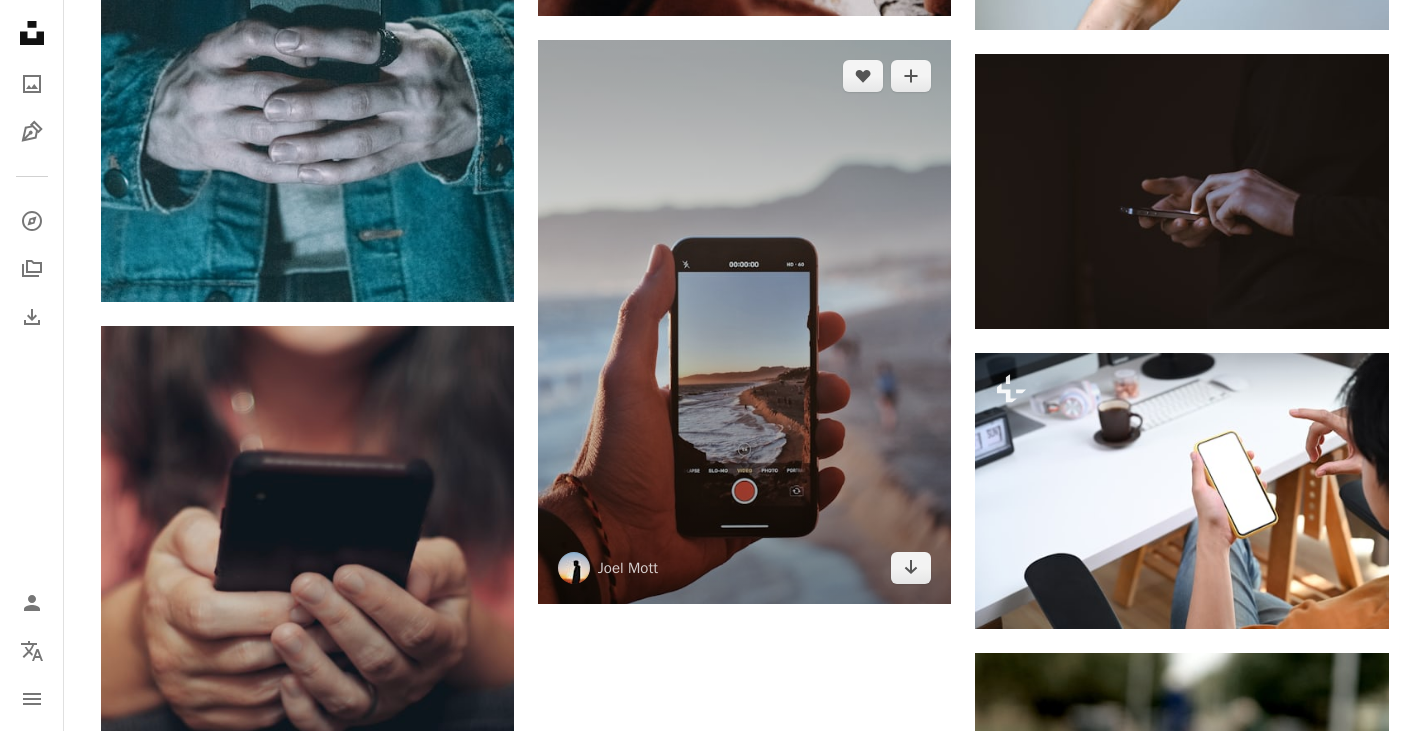 click at bounding box center [744, 322] 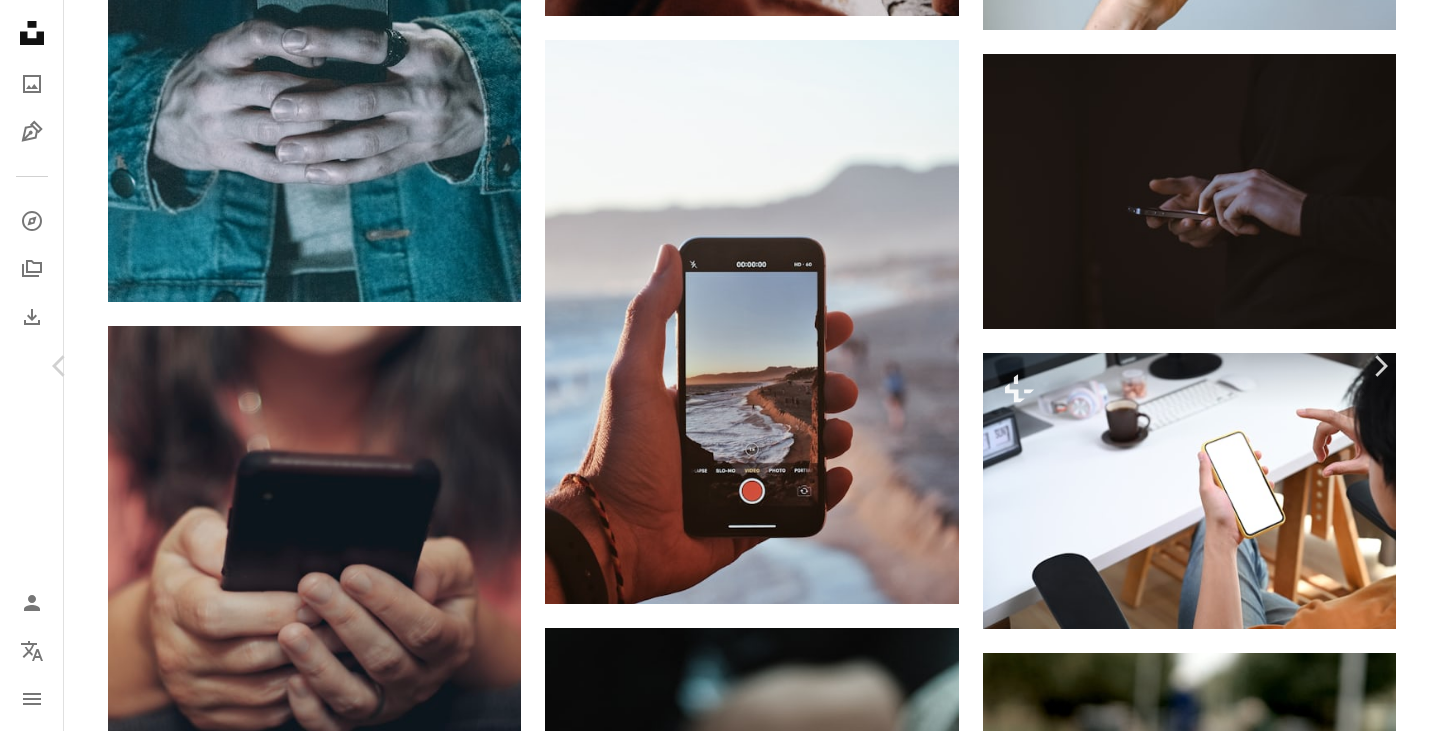 click on "Joel Mott" at bounding box center [214, 5742] 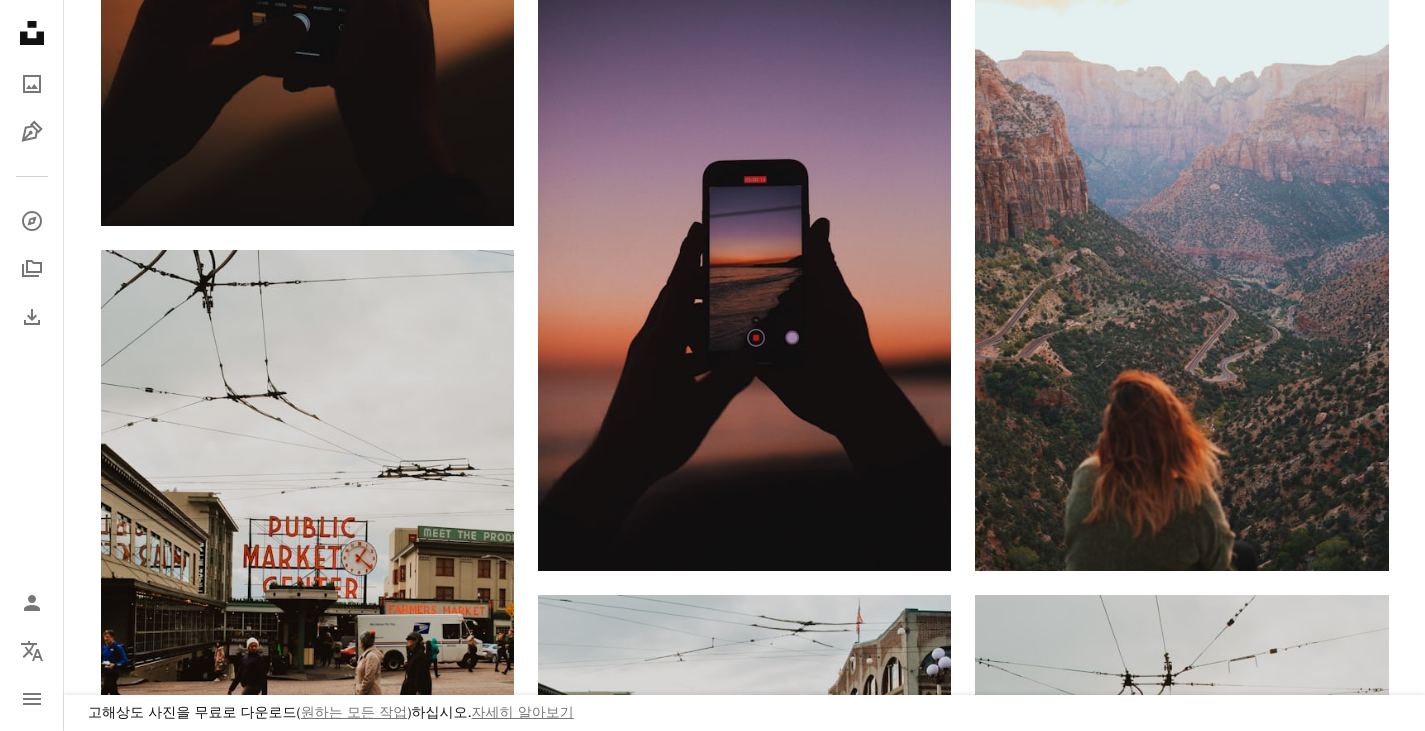 scroll, scrollTop: 1900, scrollLeft: 0, axis: vertical 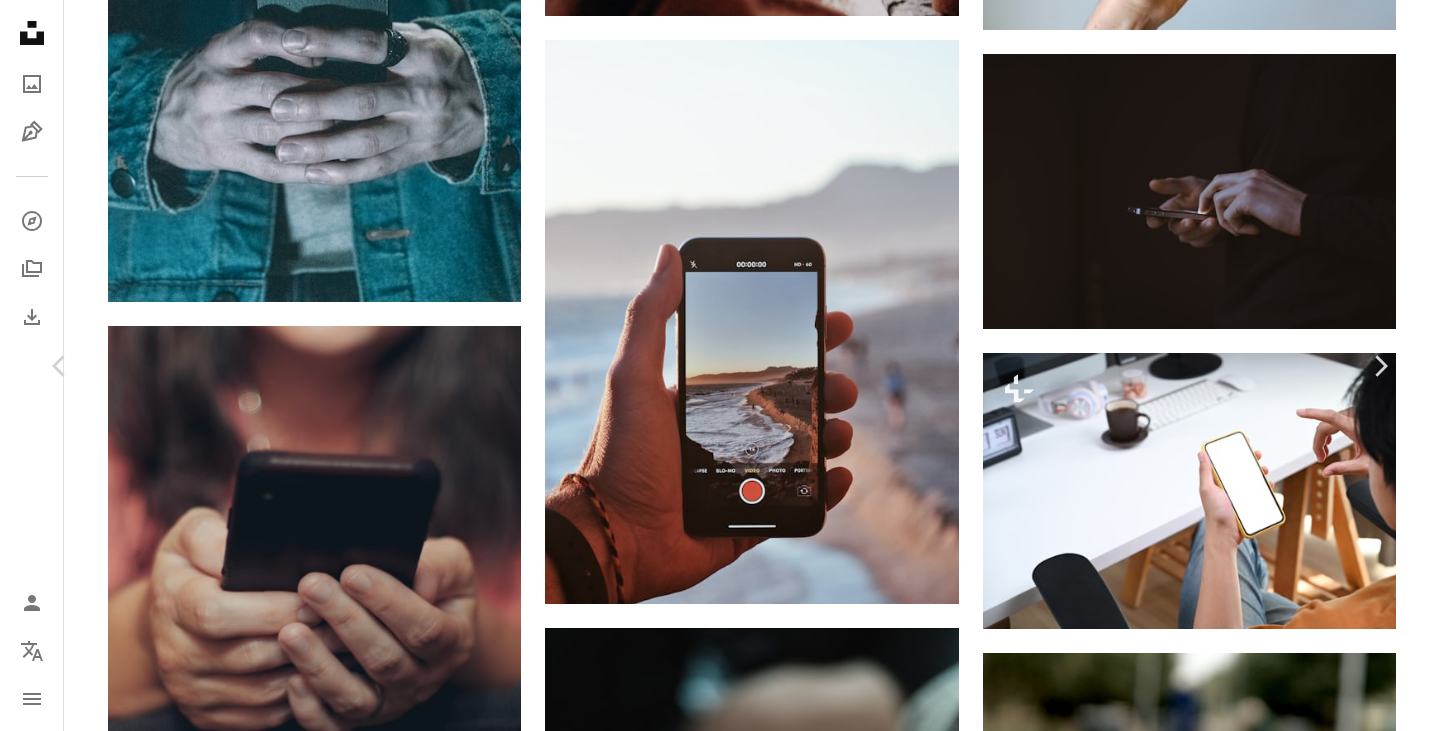 click on "Unsplash 라이선스" at bounding box center (226, 6132) 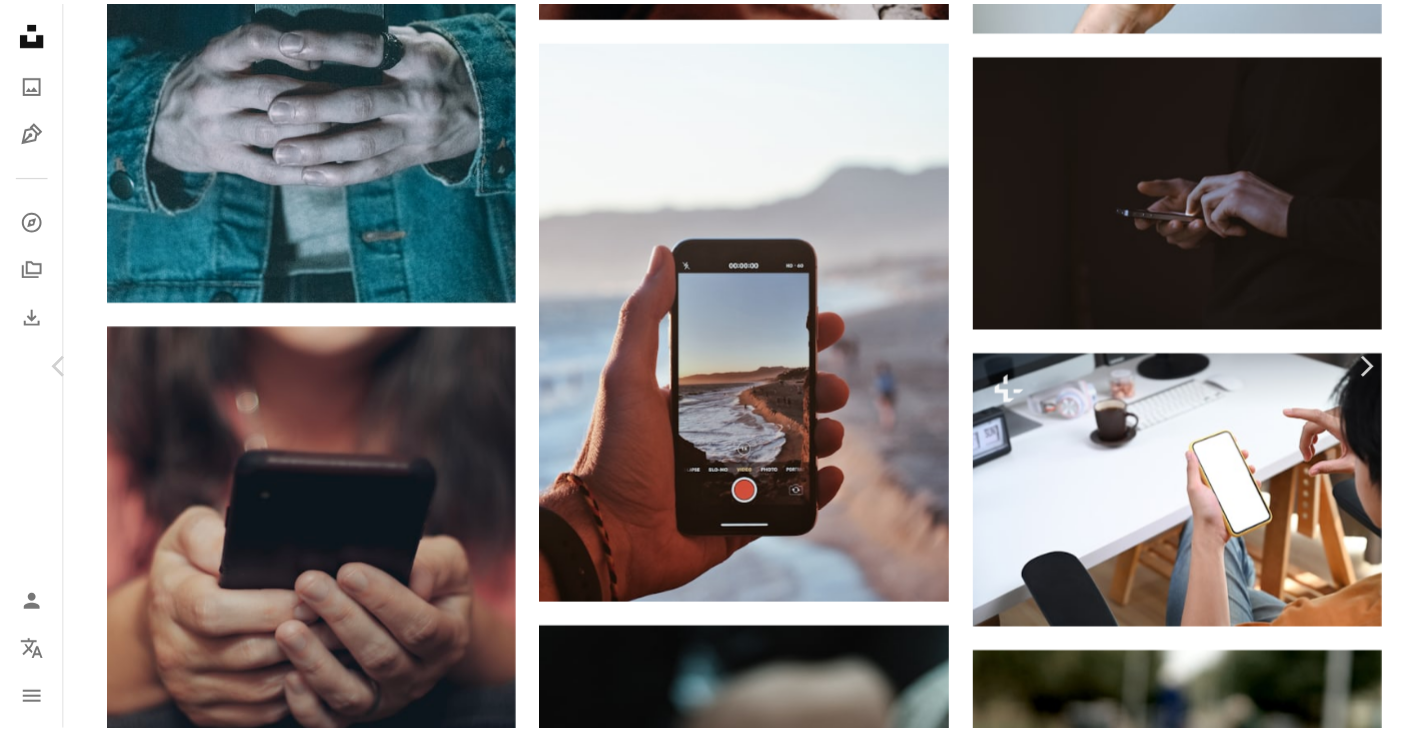 scroll, scrollTop: 0, scrollLeft: 0, axis: both 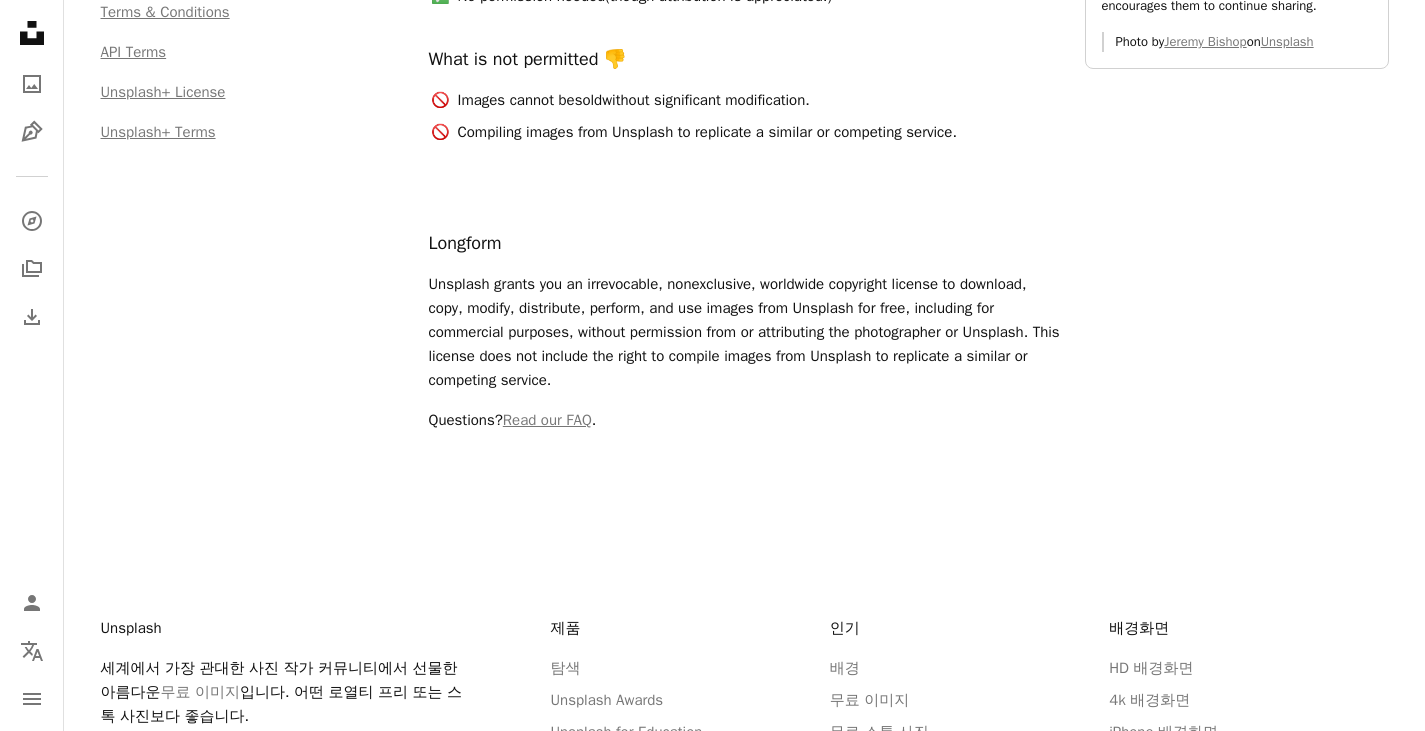 drag, startPoint x: 426, startPoint y: 139, endPoint x: 1028, endPoint y: 457, distance: 680.8289 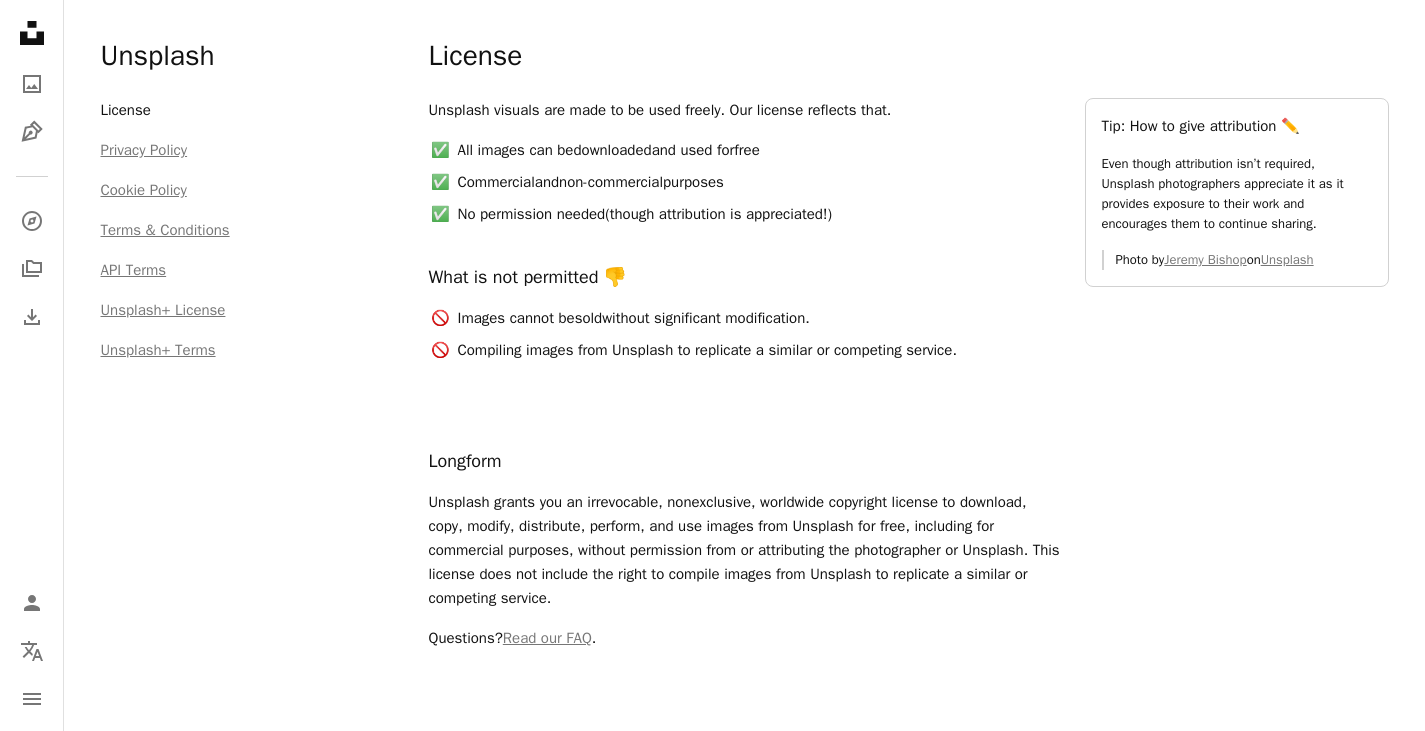 scroll, scrollTop: 0, scrollLeft: 0, axis: both 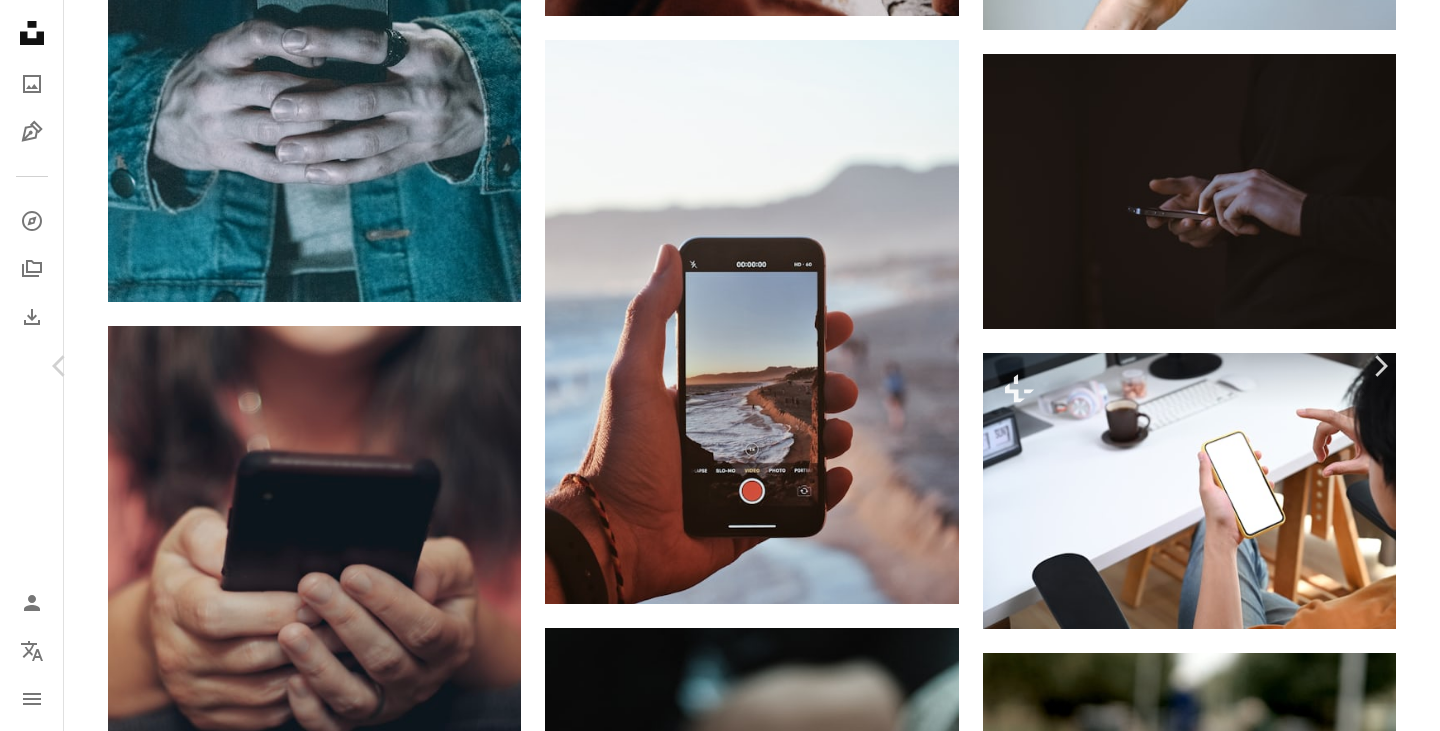 click on "[FIRST] [LAST] [DATE]" at bounding box center (720, 6068) 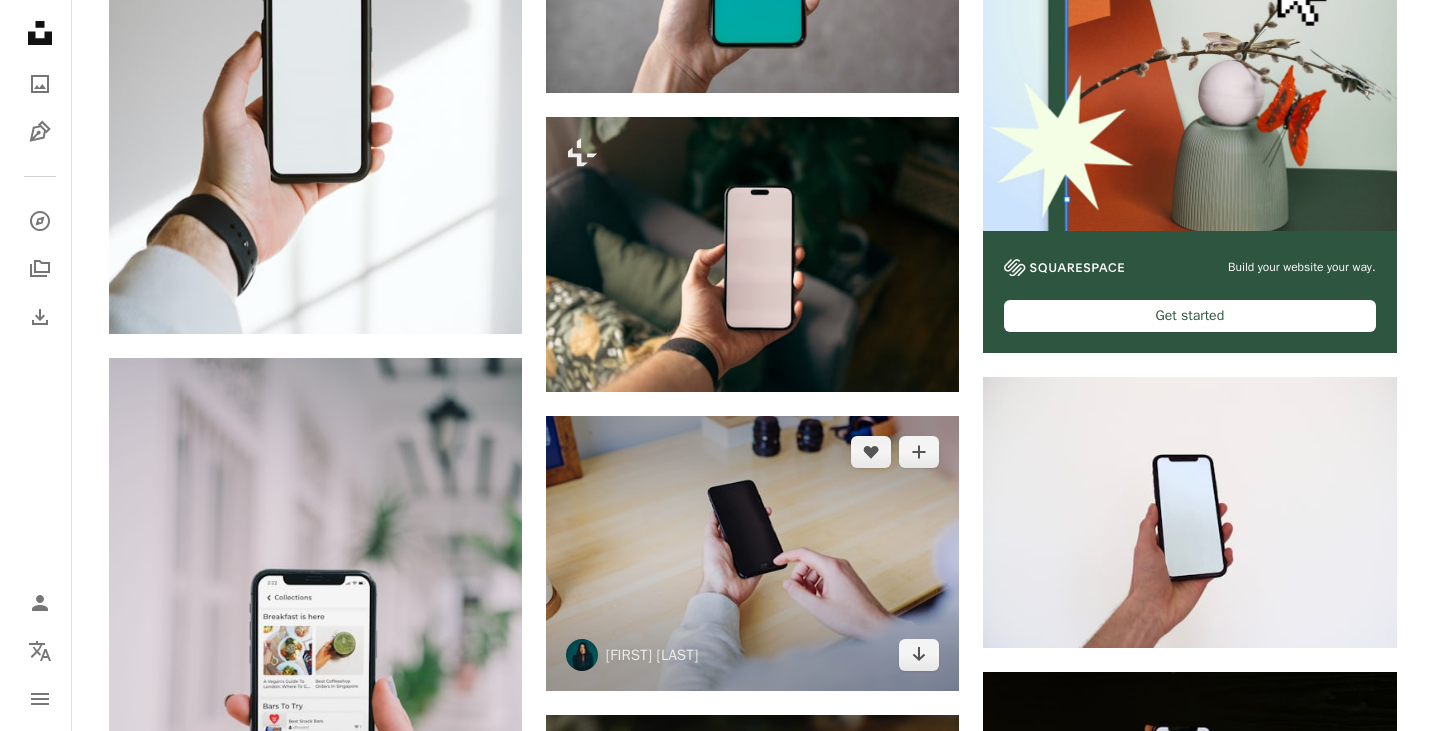 scroll, scrollTop: 300, scrollLeft: 0, axis: vertical 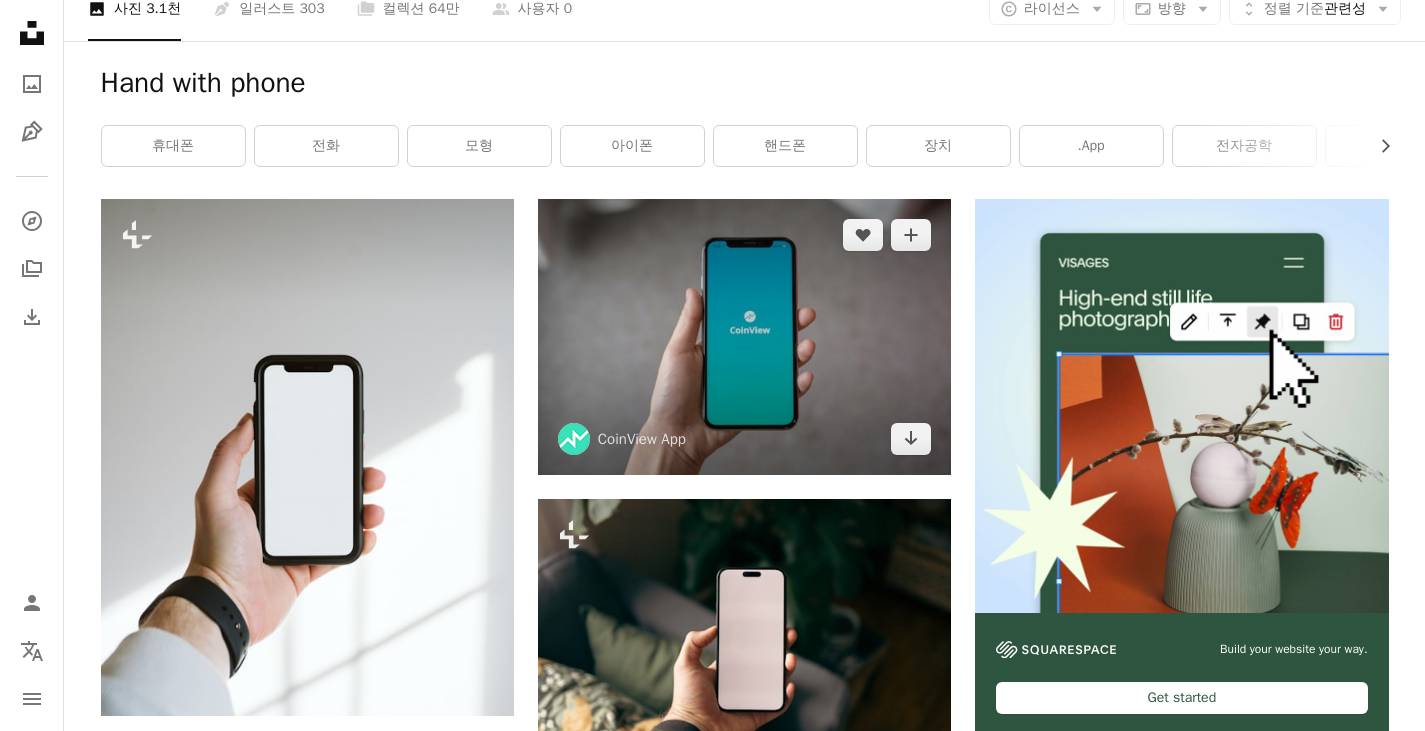 click at bounding box center [744, 336] 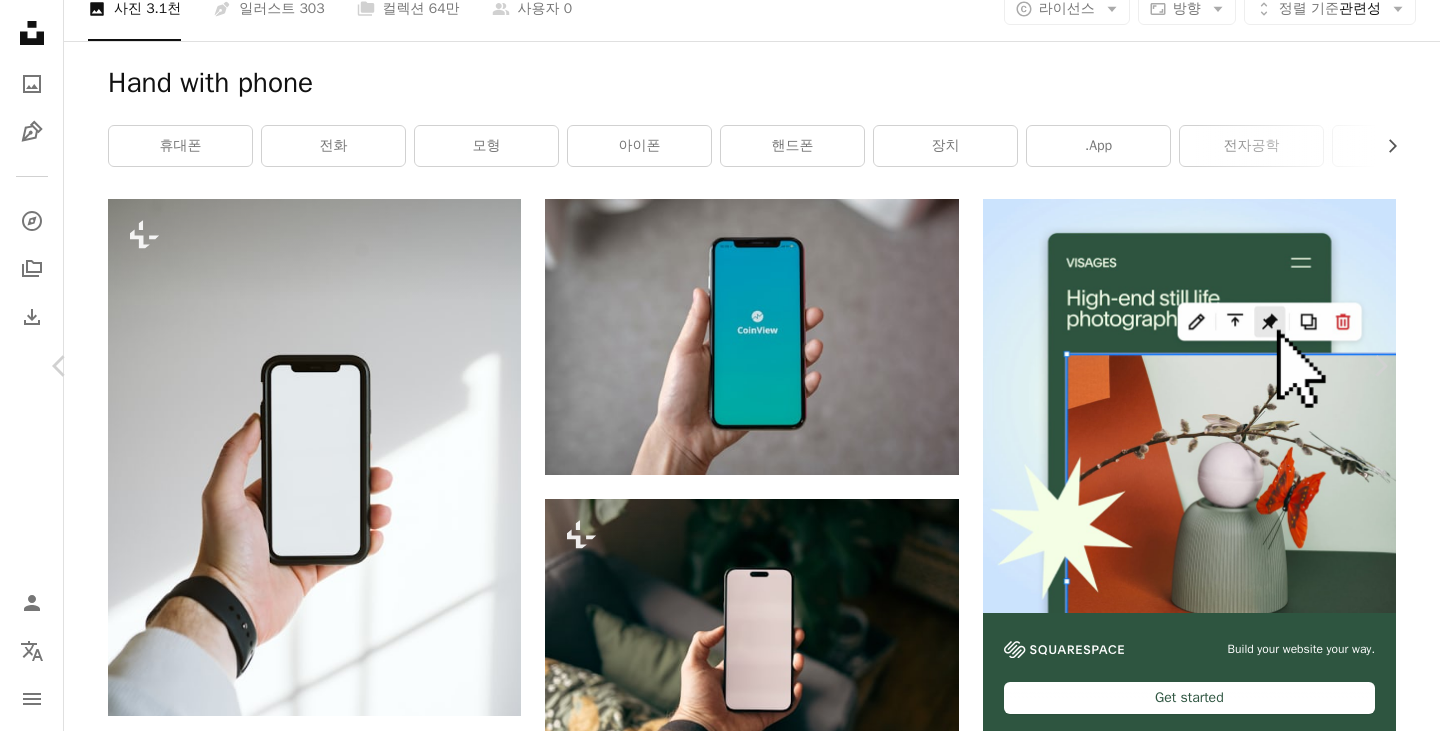 scroll, scrollTop: 400, scrollLeft: 0, axis: vertical 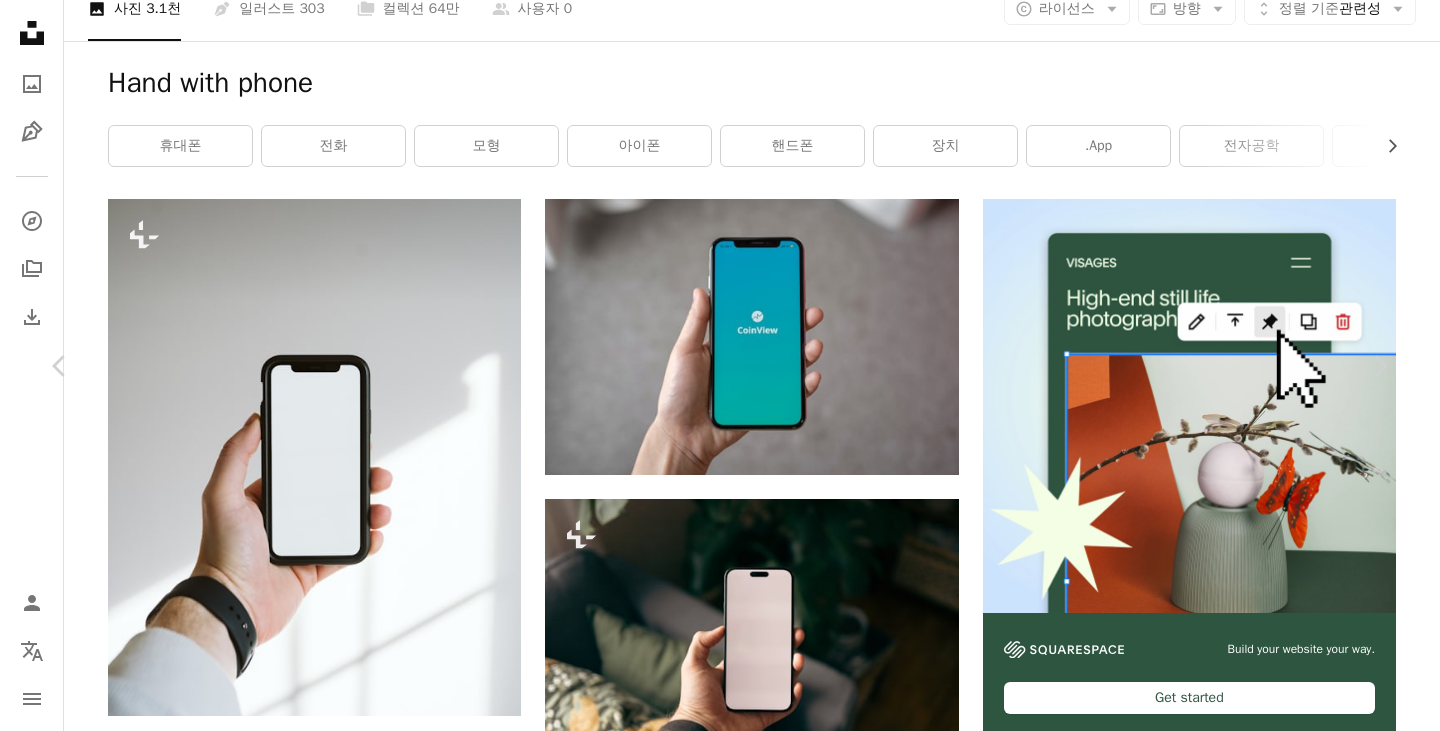 click on "Unsplash 라이선스" at bounding box center [226, 8433] 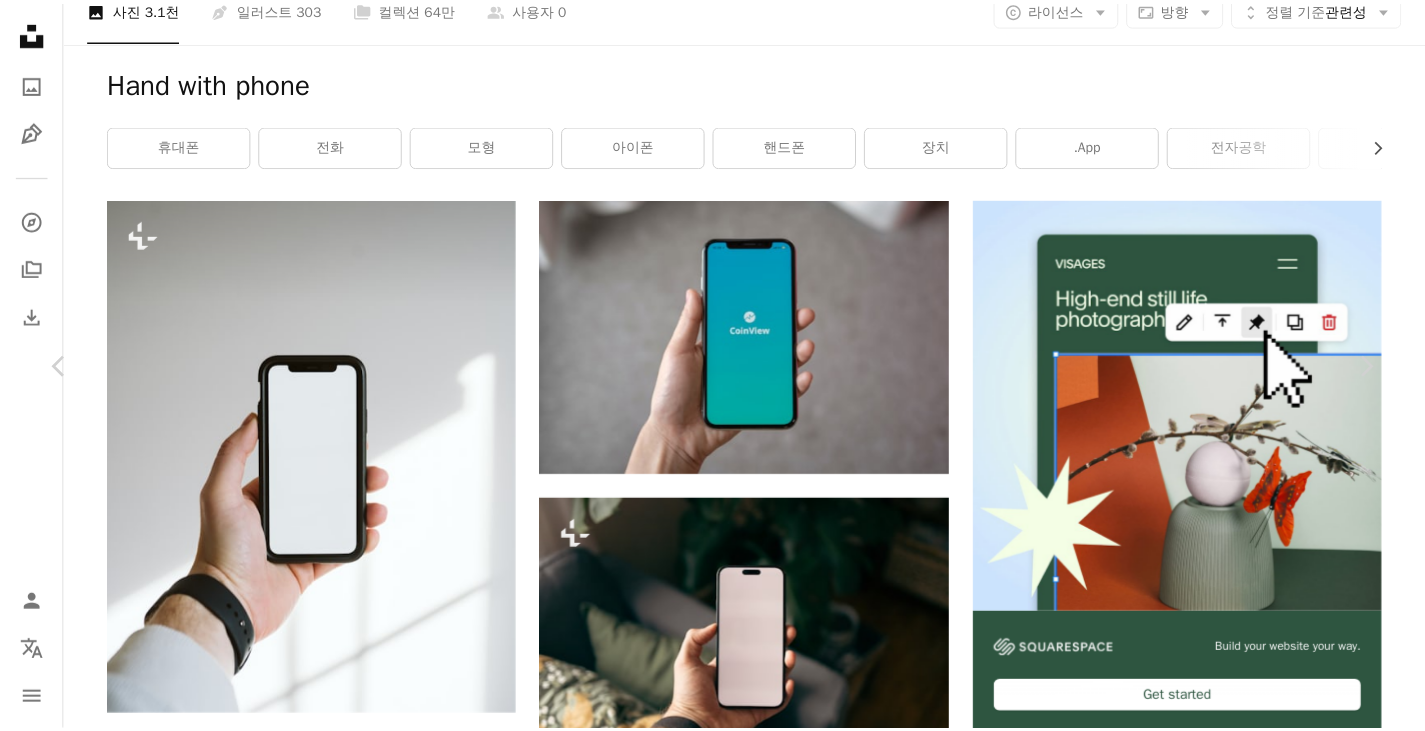 scroll, scrollTop: 0, scrollLeft: 0, axis: both 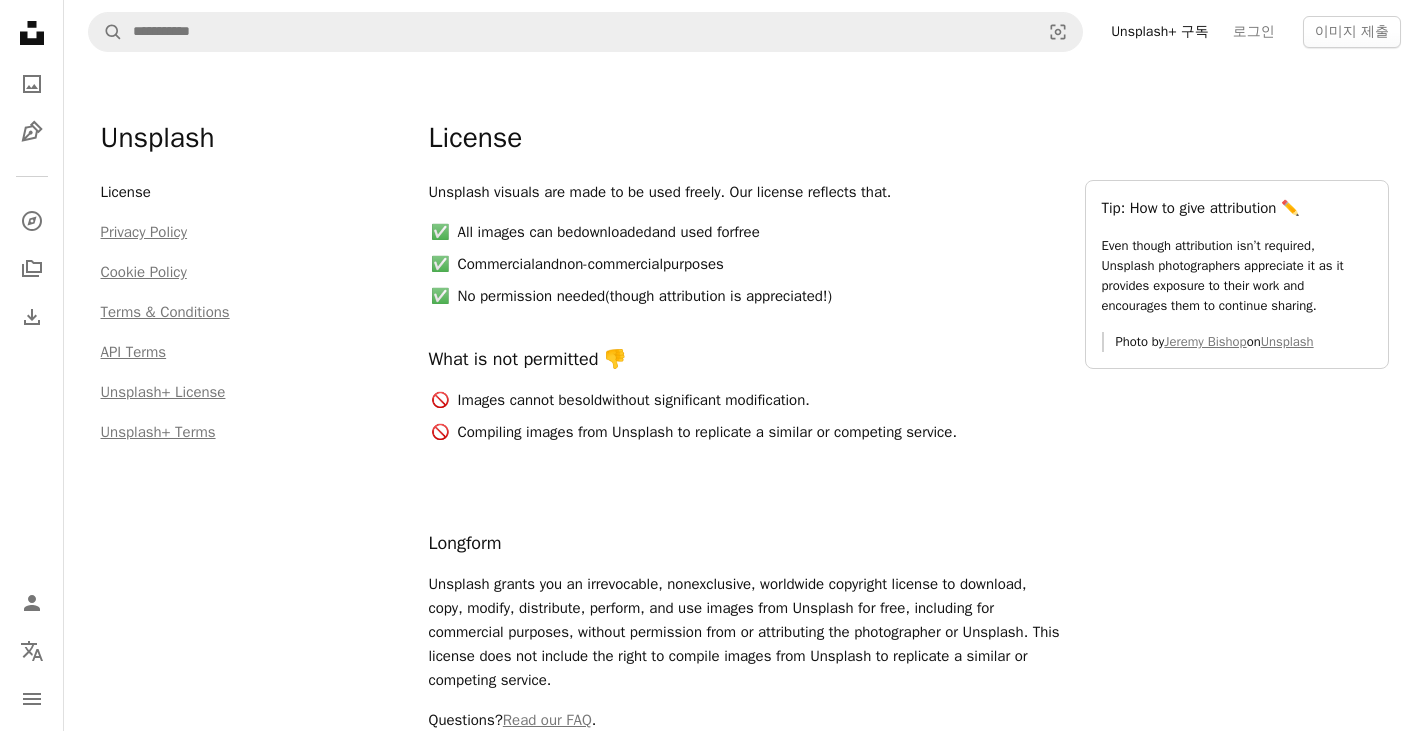 click on "A magnifying glass Visual search Unsplash+ 구독 로그인 이미지 제출" at bounding box center [744, 32] 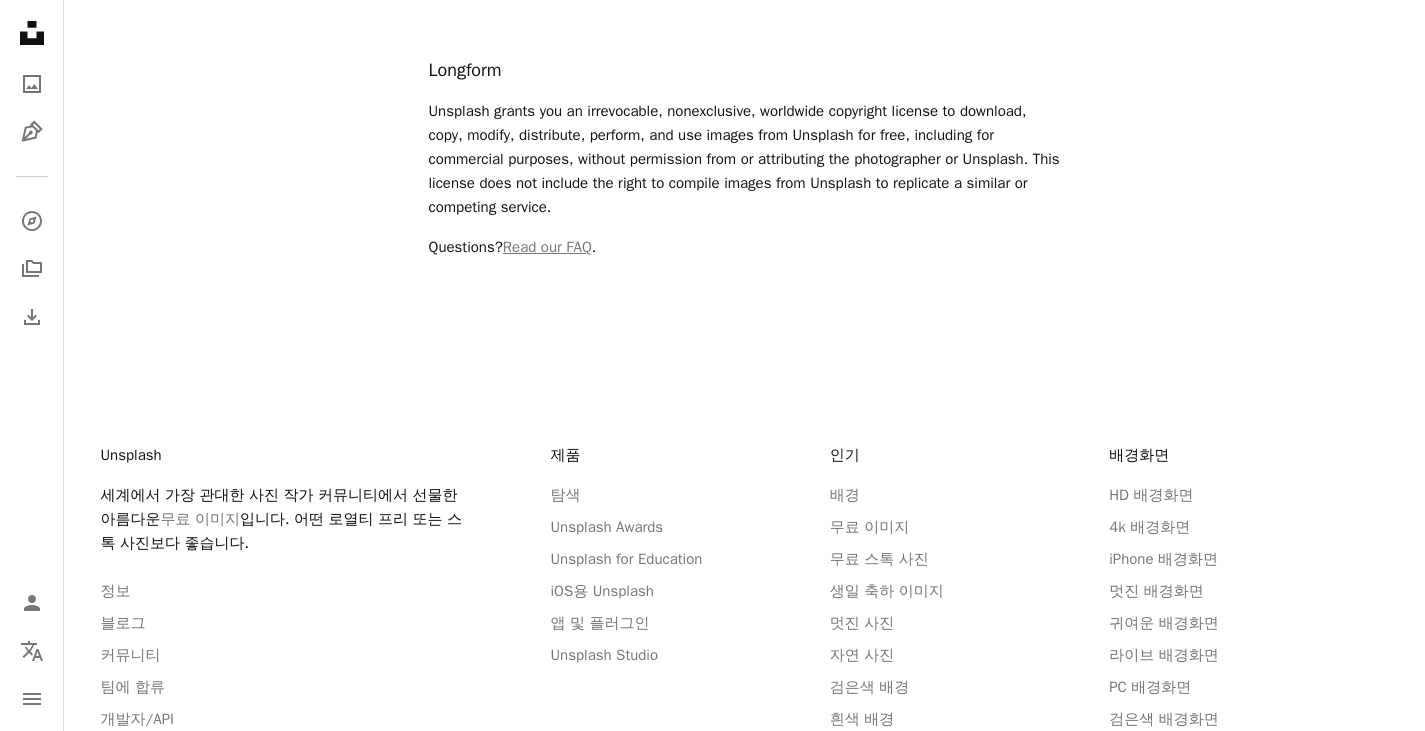 scroll, scrollTop: 600, scrollLeft: 0, axis: vertical 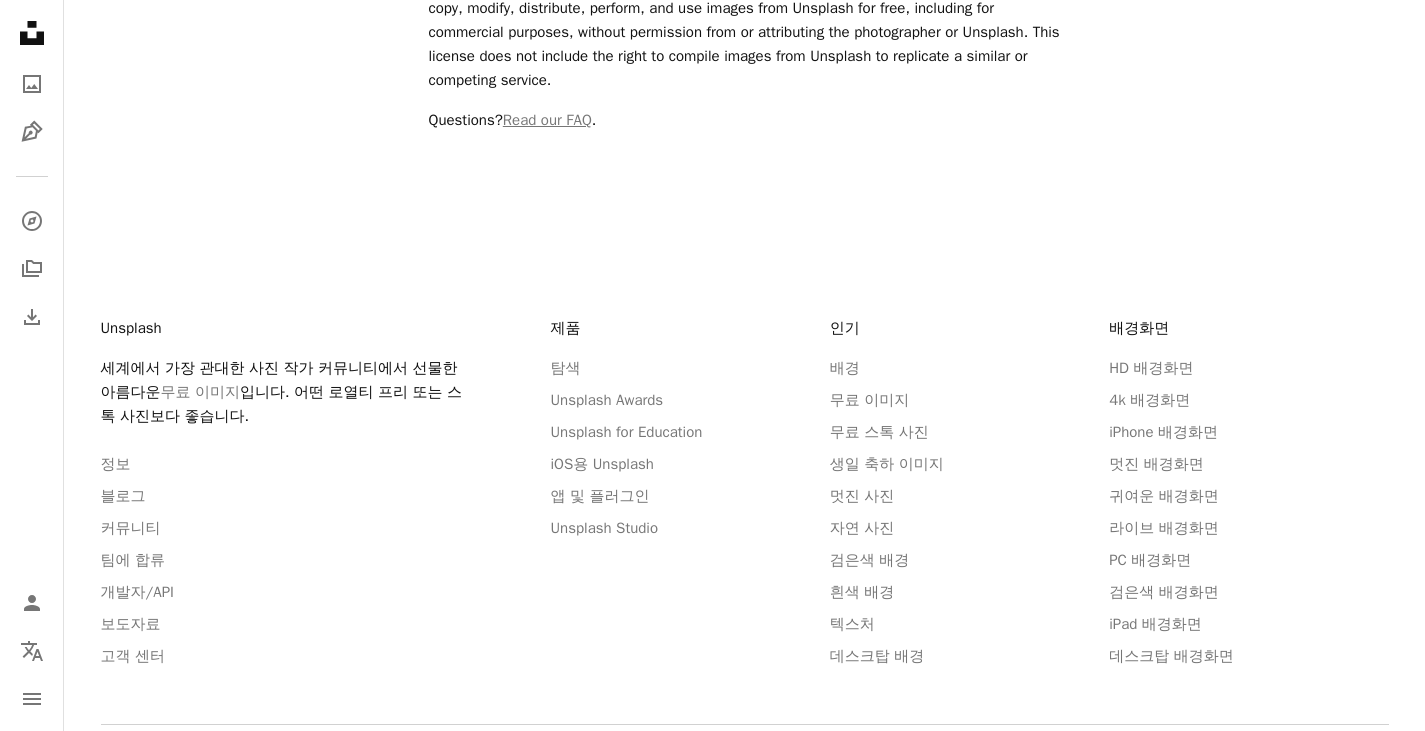 drag, startPoint x: 430, startPoint y: 143, endPoint x: 819, endPoint y: 167, distance: 389.73965 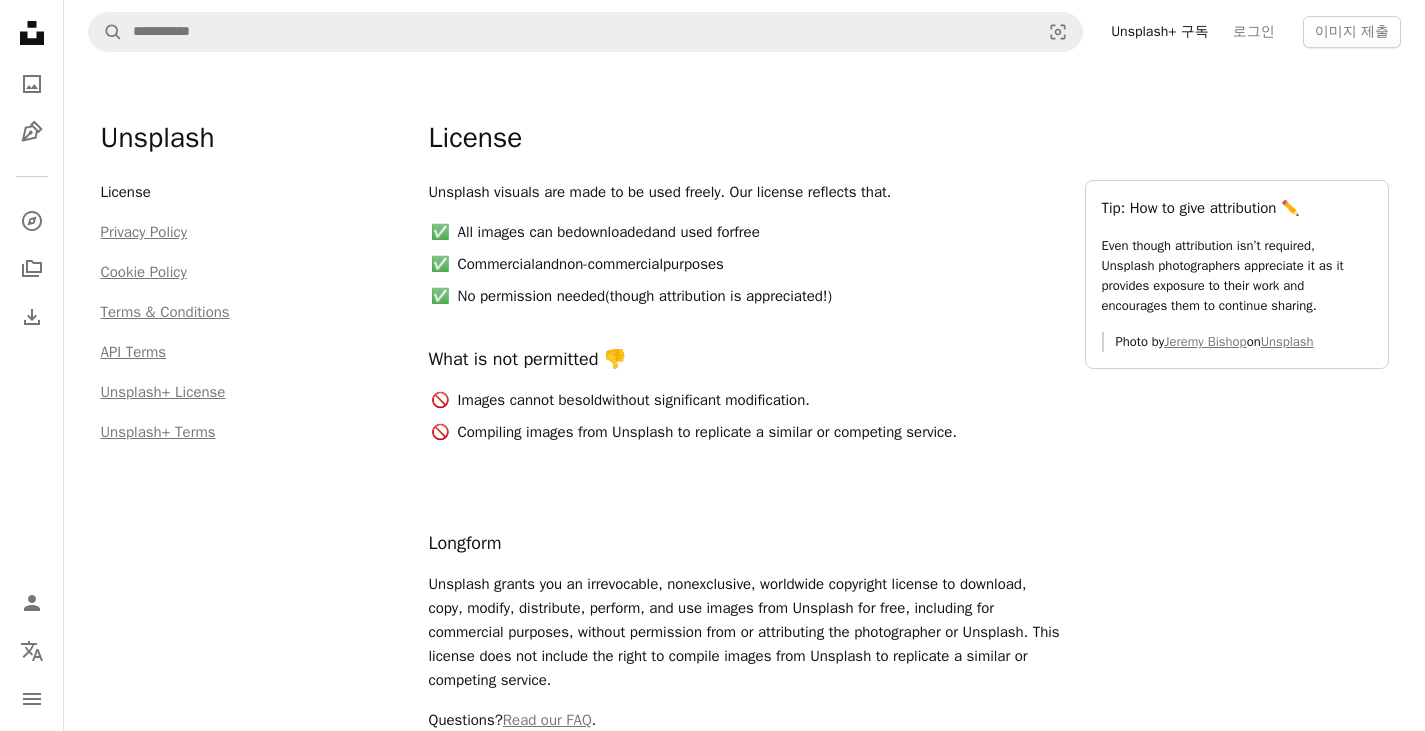 scroll, scrollTop: 0, scrollLeft: 0, axis: both 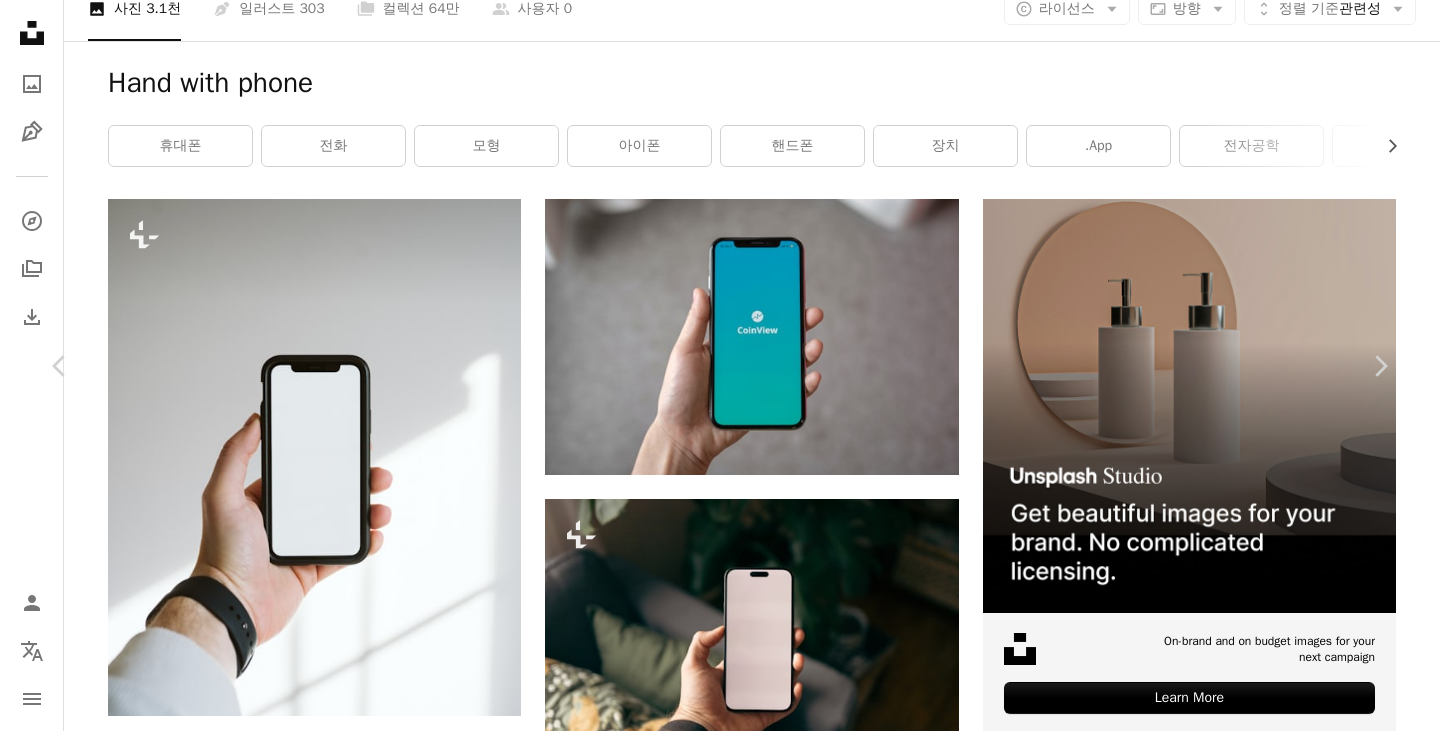 click on "무료 다운로드" at bounding box center (1190, 8050) 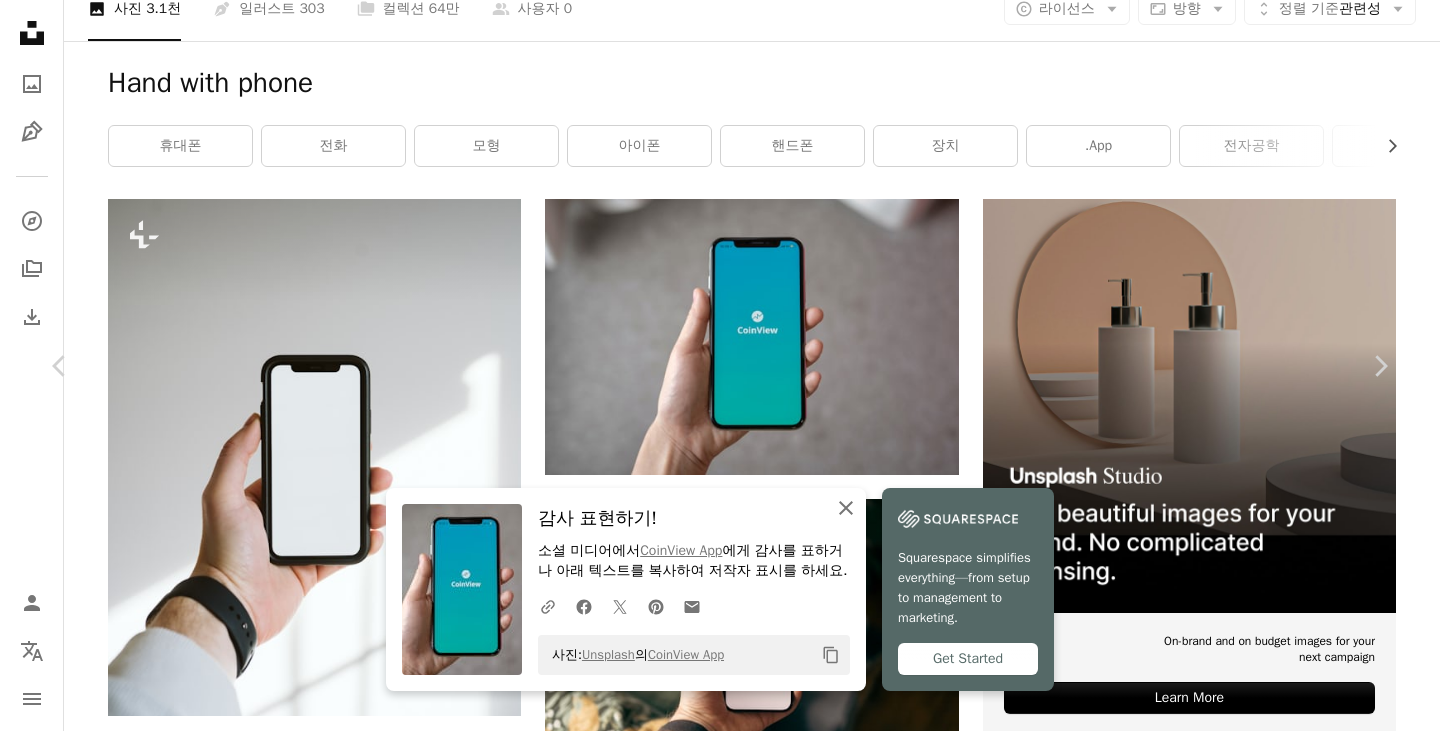 click on "An X shape" 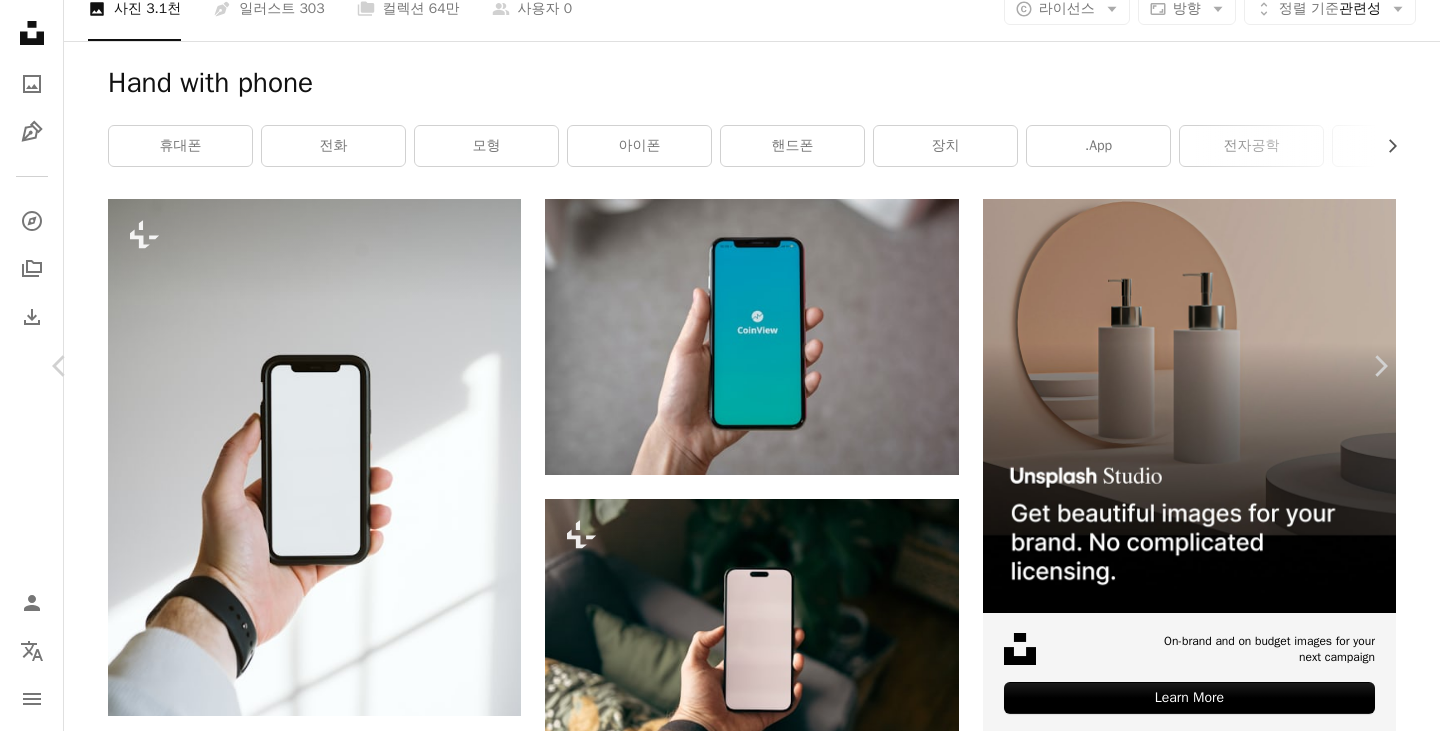 click on "Zoom in" at bounding box center (712, 8381) 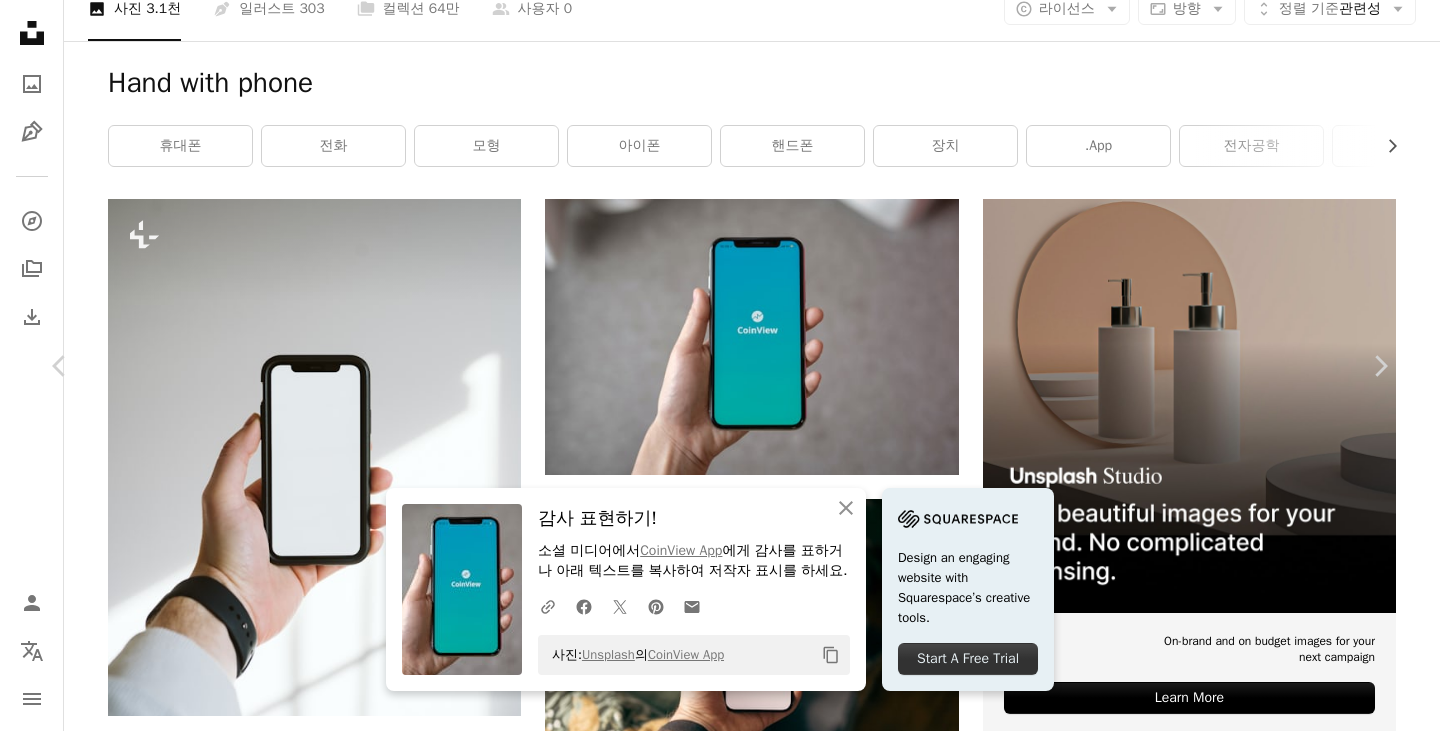 click on "[FIRST] [LAST] [CITY] [DATE]" at bounding box center (720, 8368) 